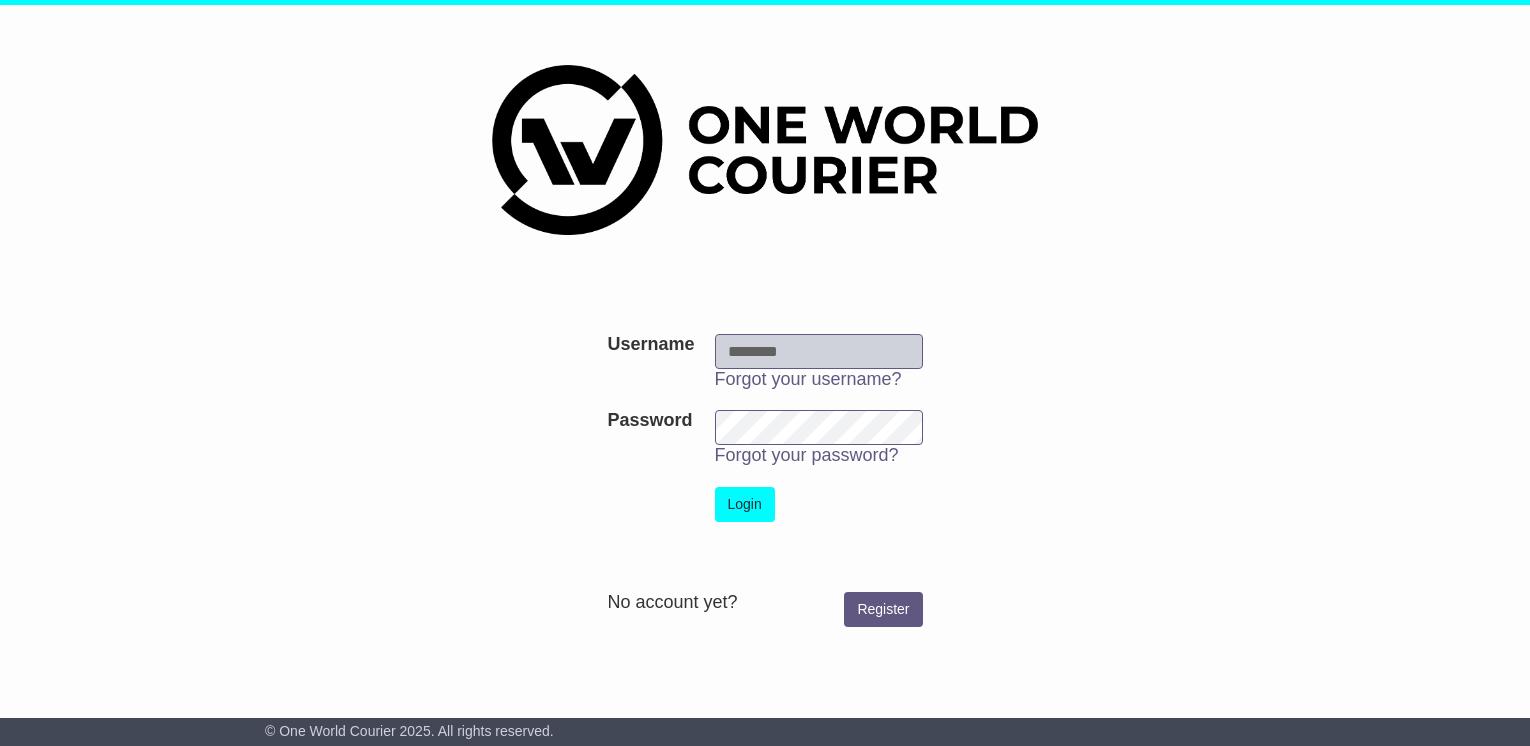 scroll, scrollTop: 0, scrollLeft: 0, axis: both 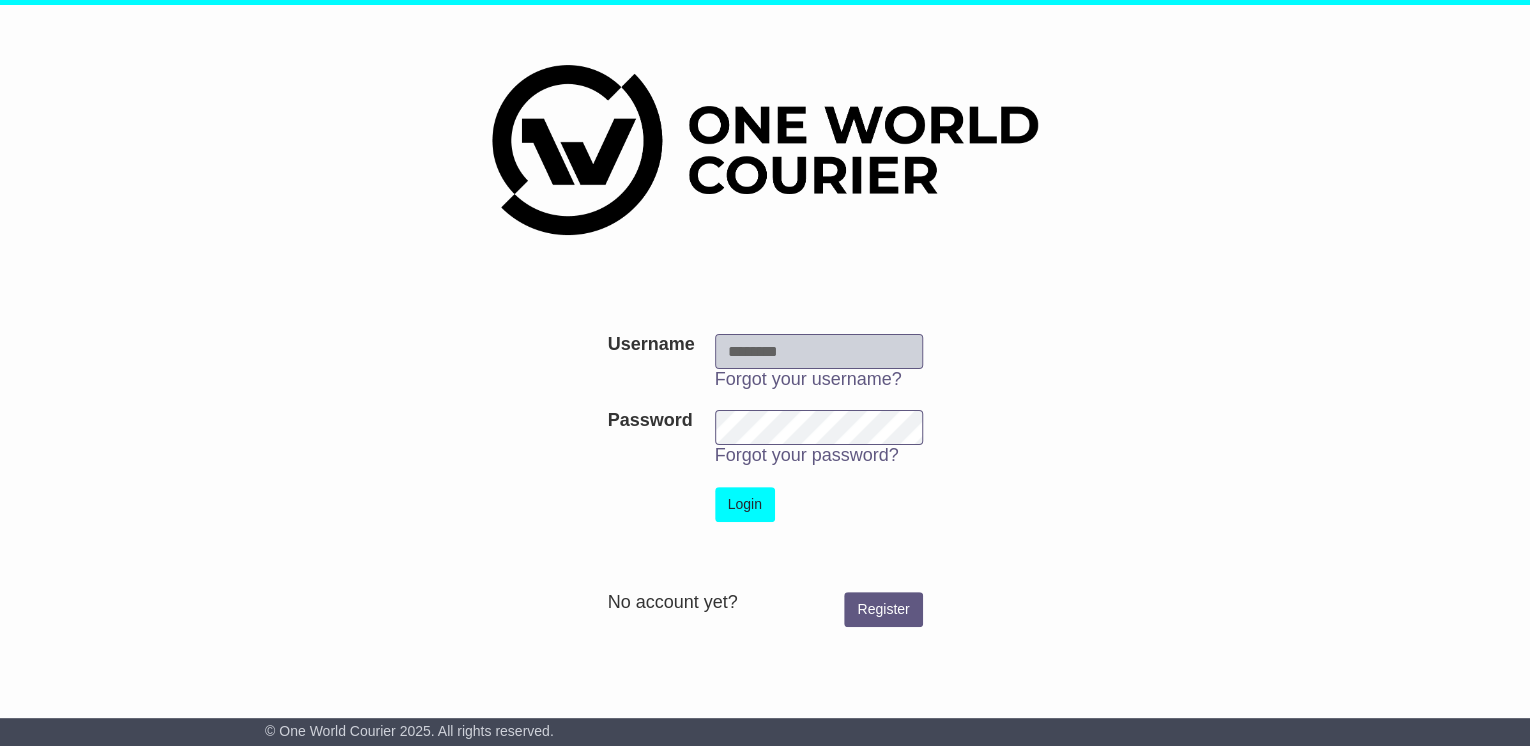 type on "**********" 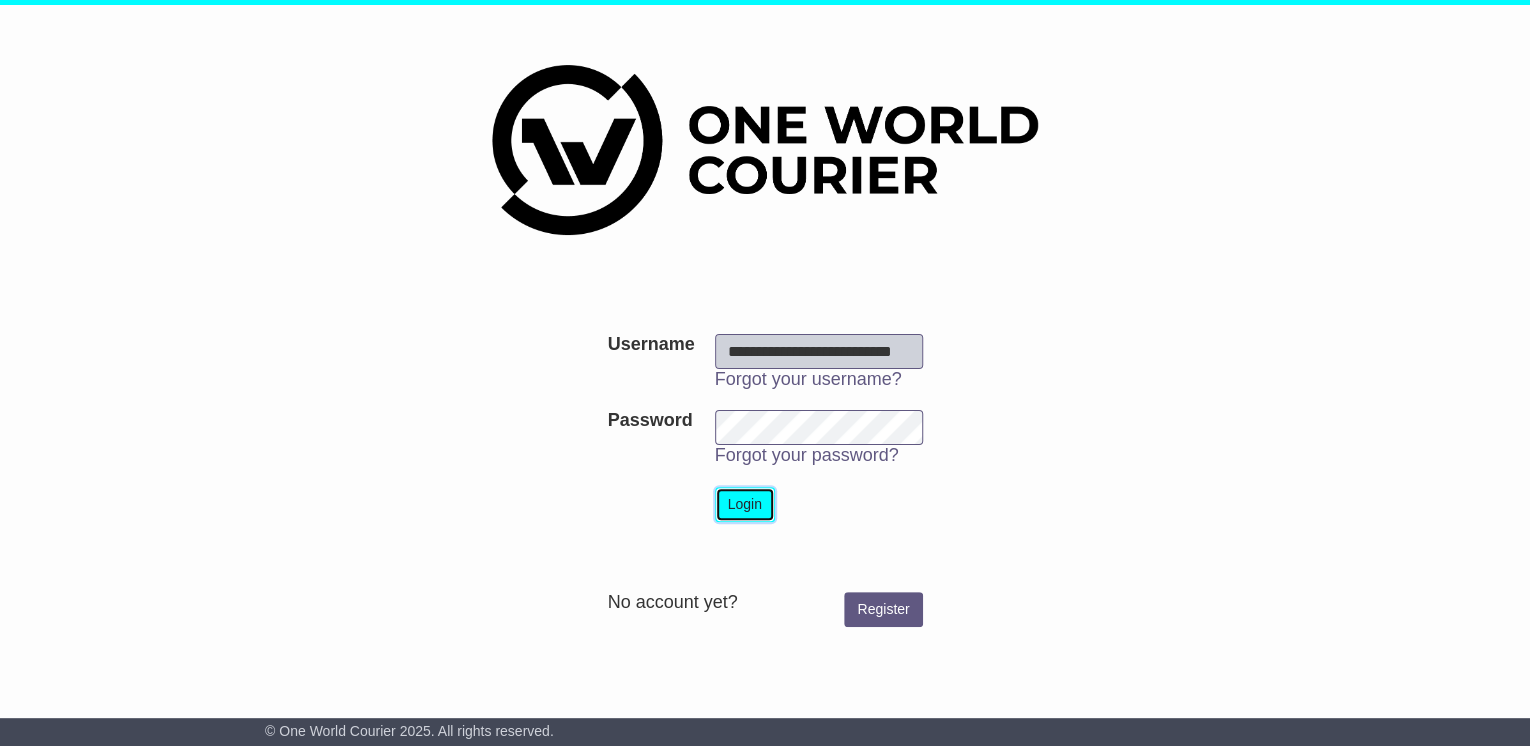 click on "Login" at bounding box center [745, 504] 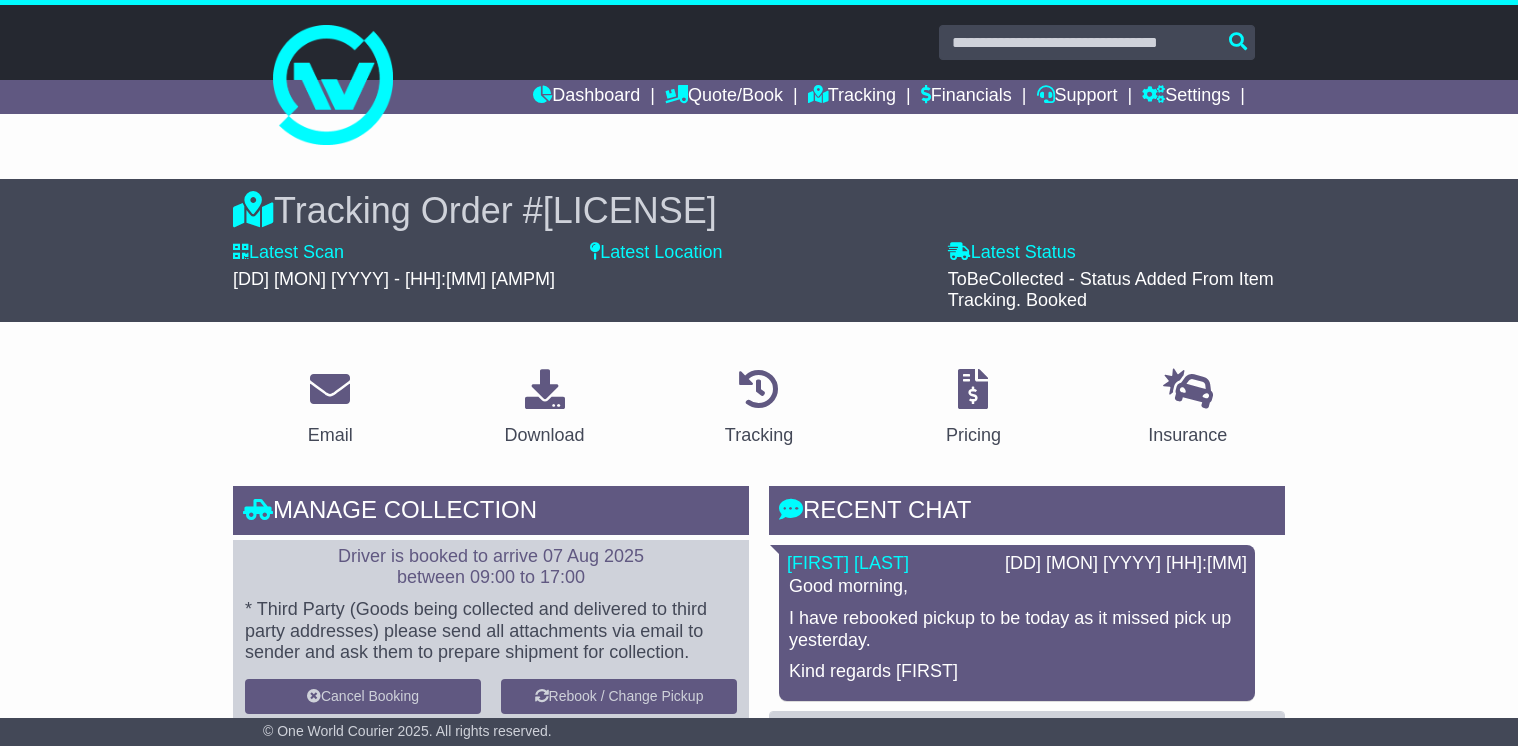 scroll, scrollTop: 0, scrollLeft: 0, axis: both 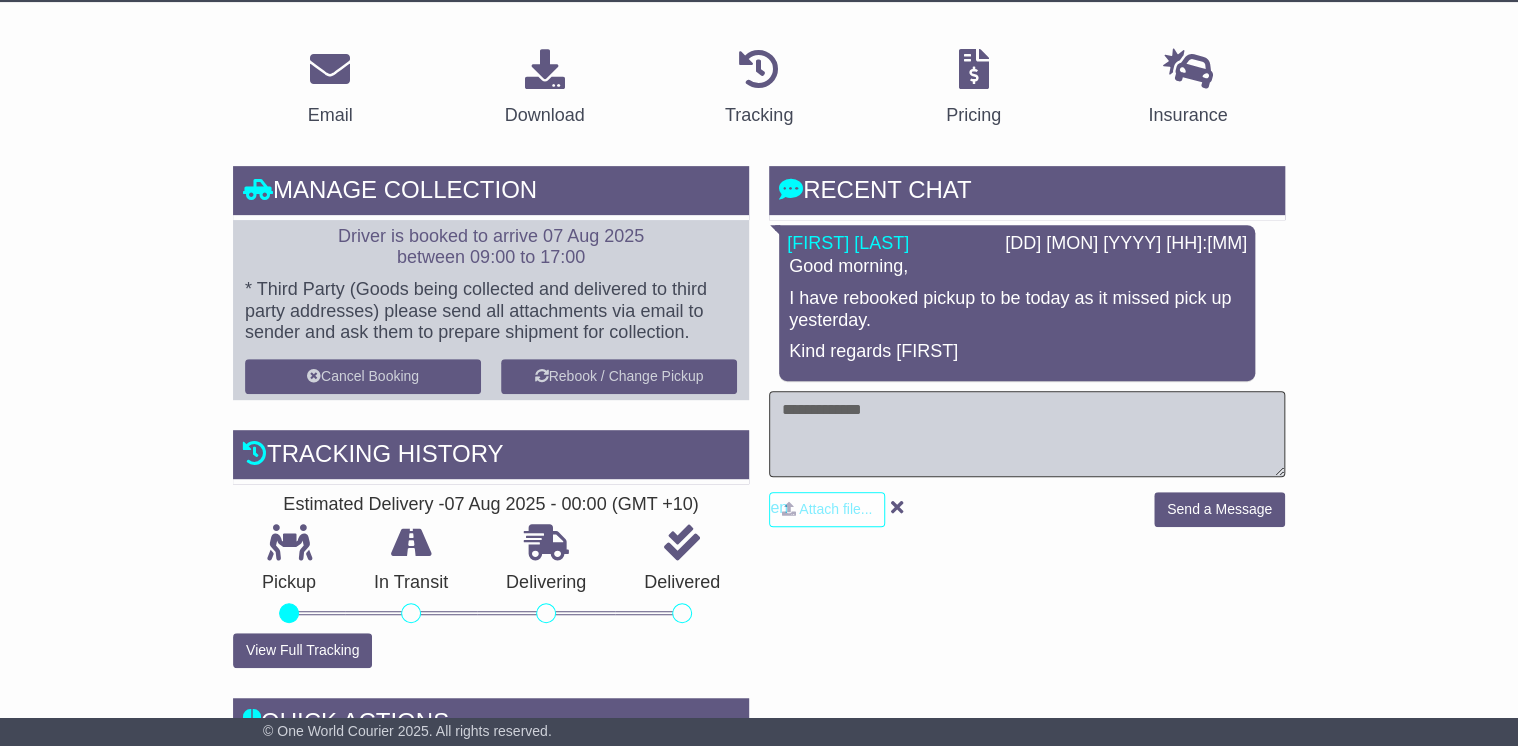 click at bounding box center [1027, 434] 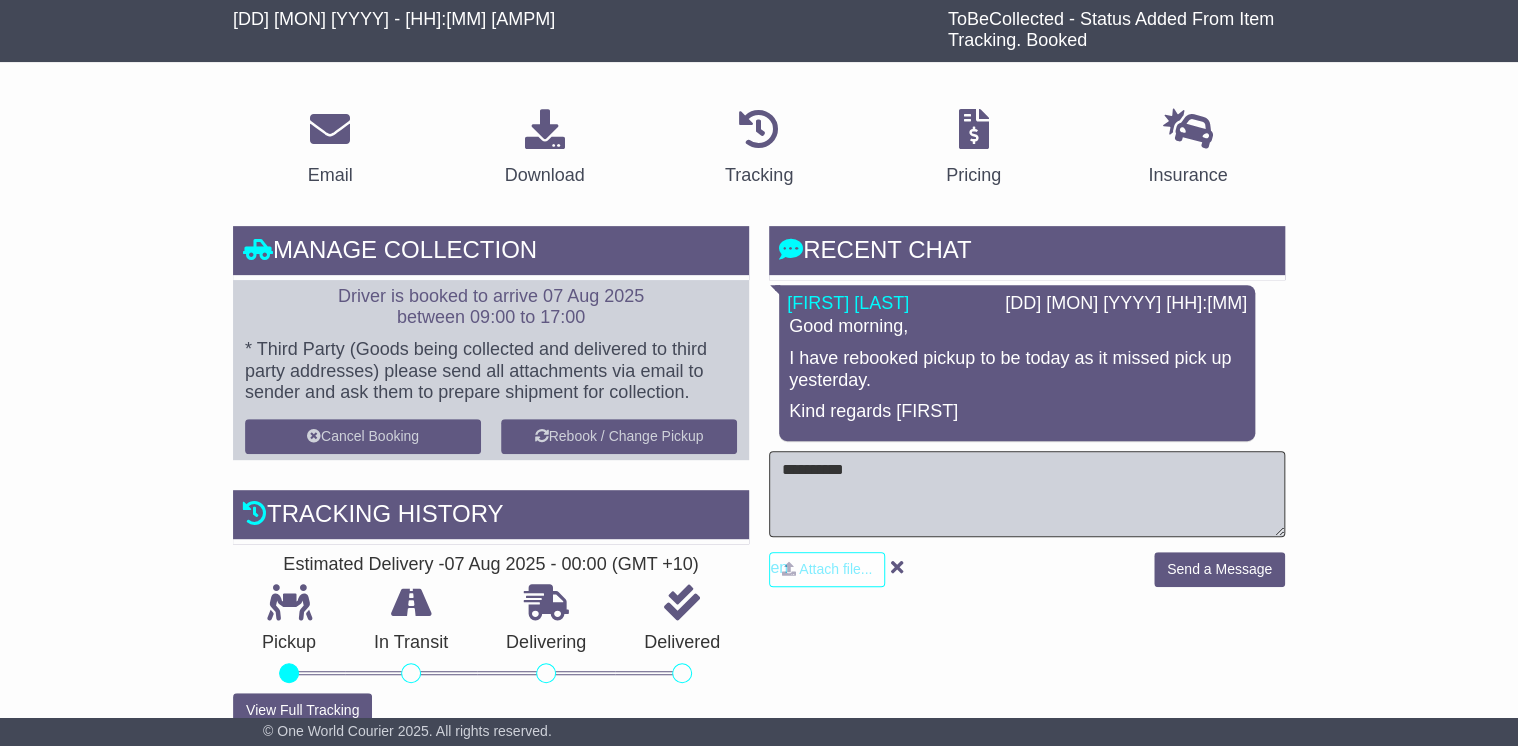 scroll, scrollTop: 160, scrollLeft: 0, axis: vertical 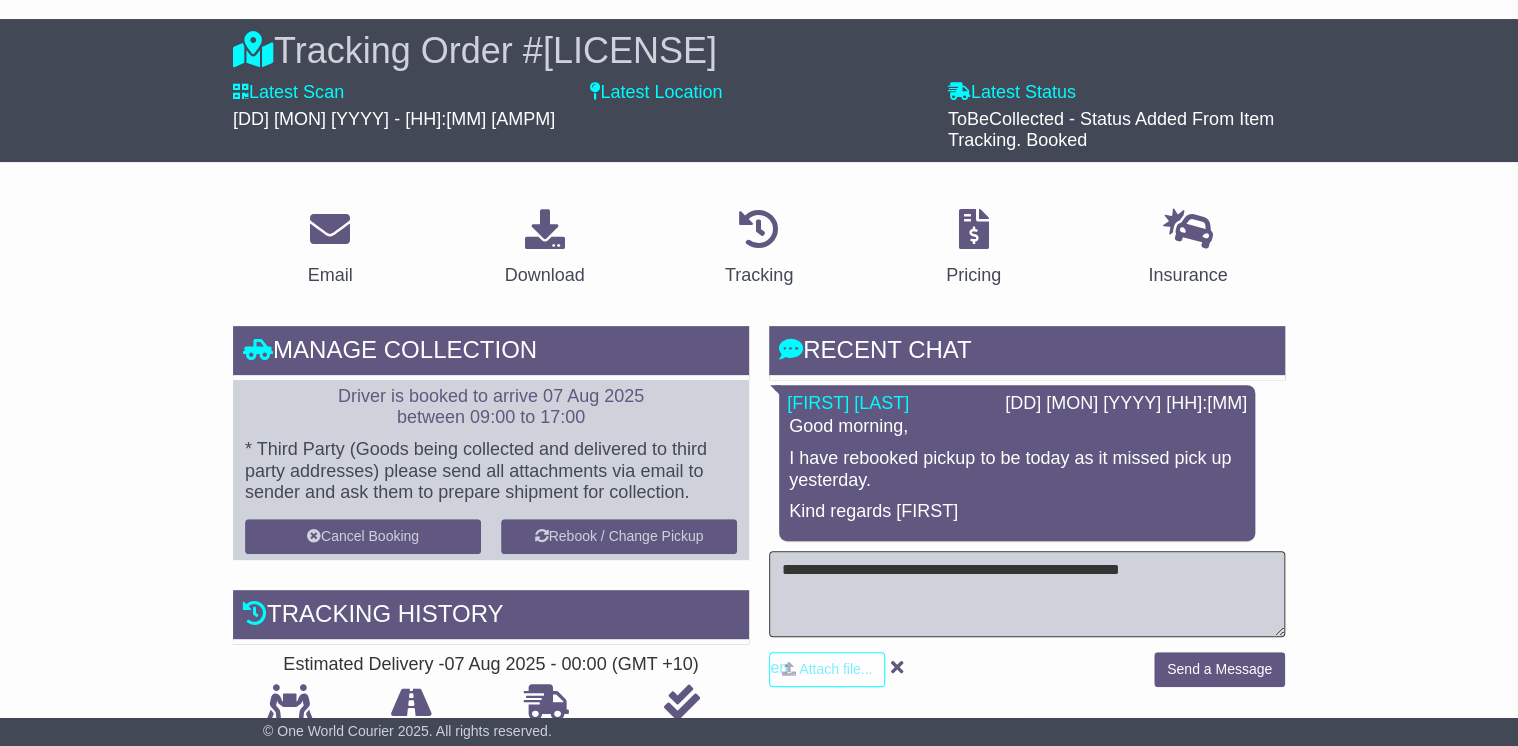 type on "**********" 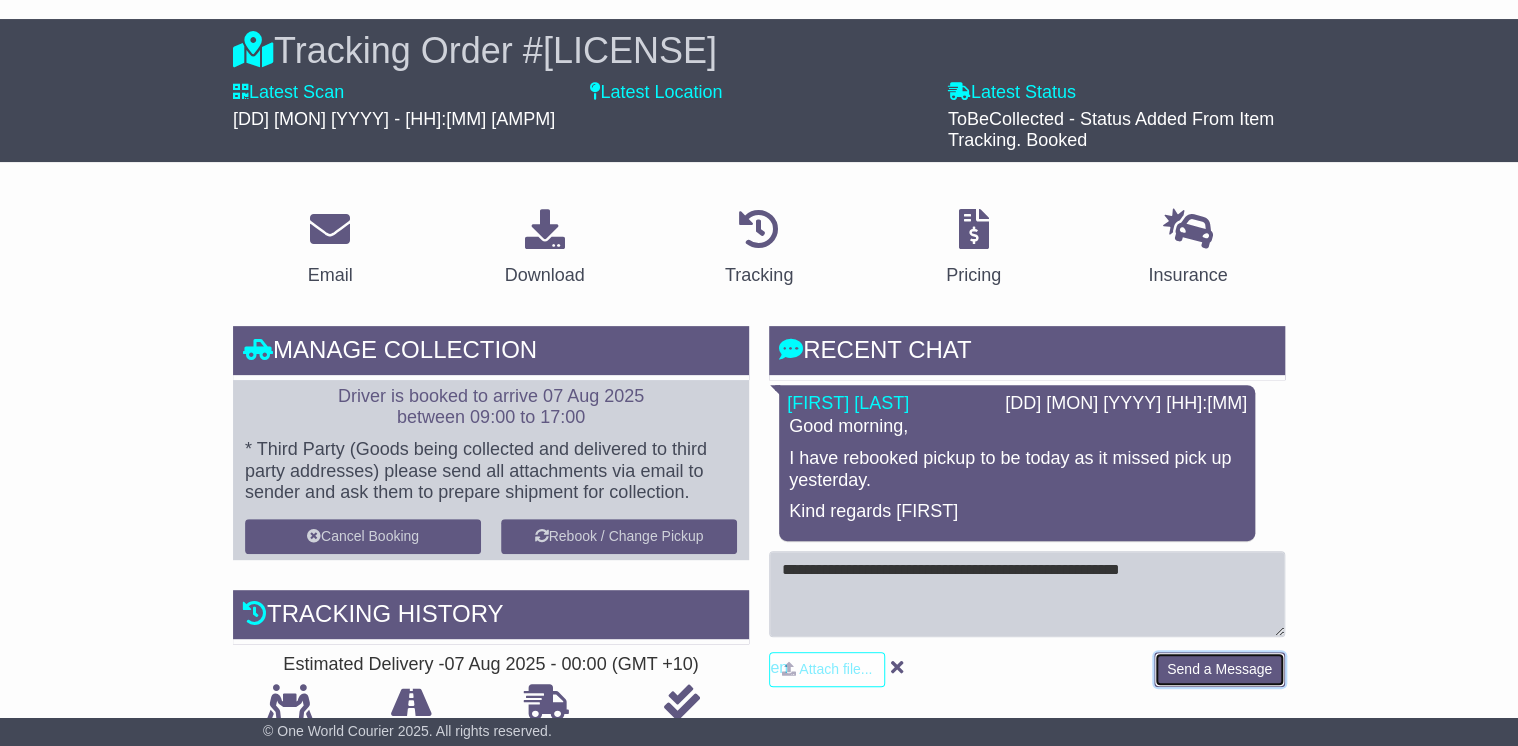 click on "Send a Message" at bounding box center (1219, 669) 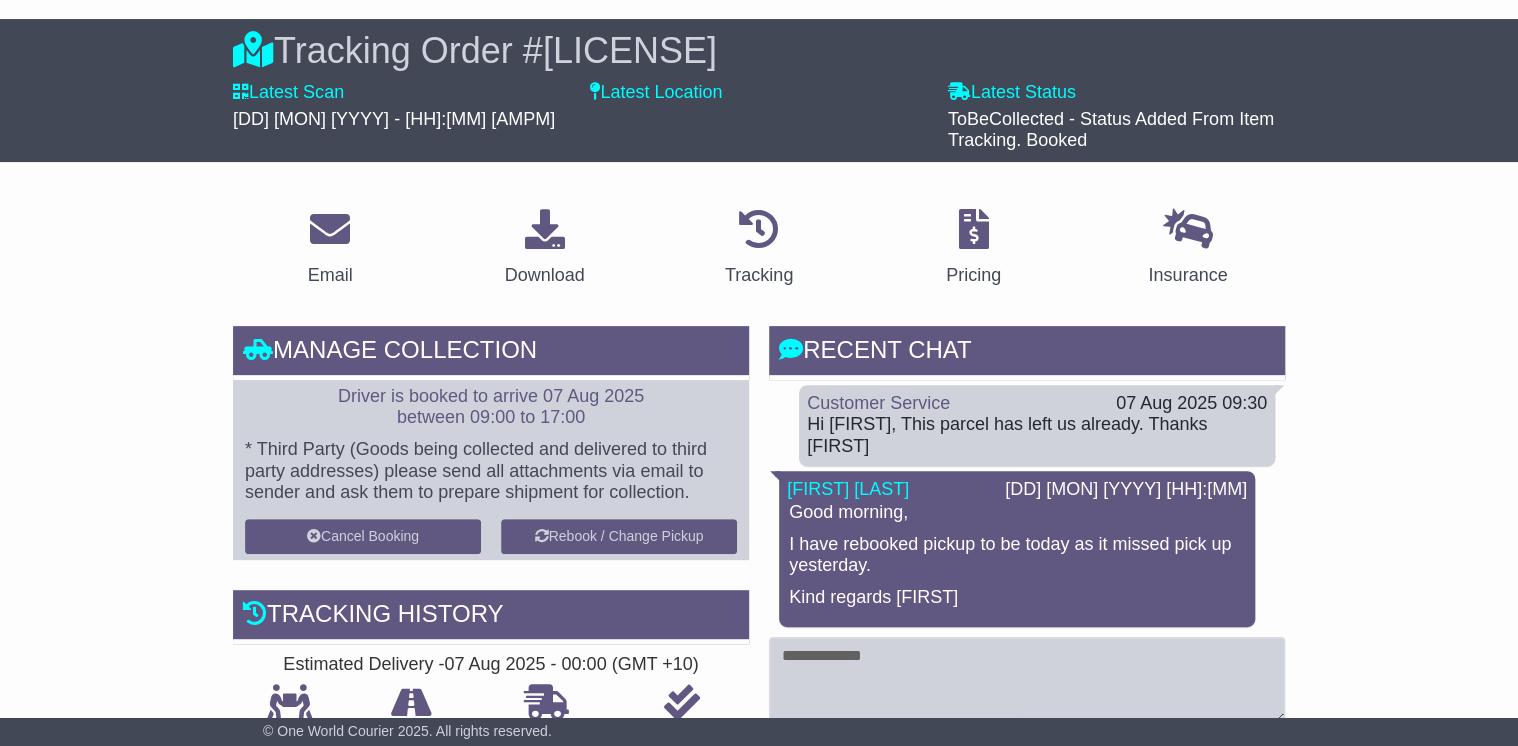 scroll, scrollTop: 160, scrollLeft: 0, axis: vertical 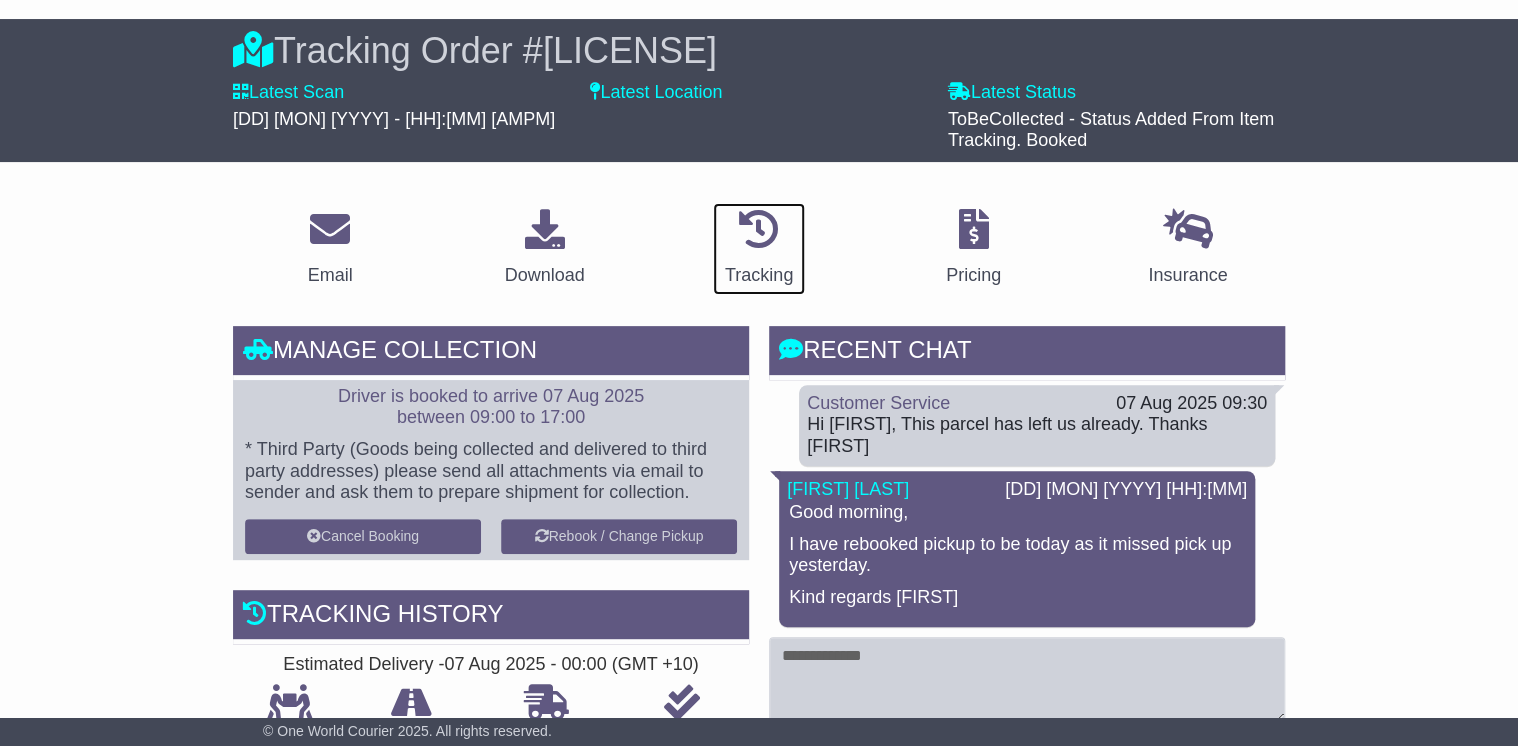 drag, startPoint x: 767, startPoint y: 228, endPoint x: 804, endPoint y: 232, distance: 37.215588 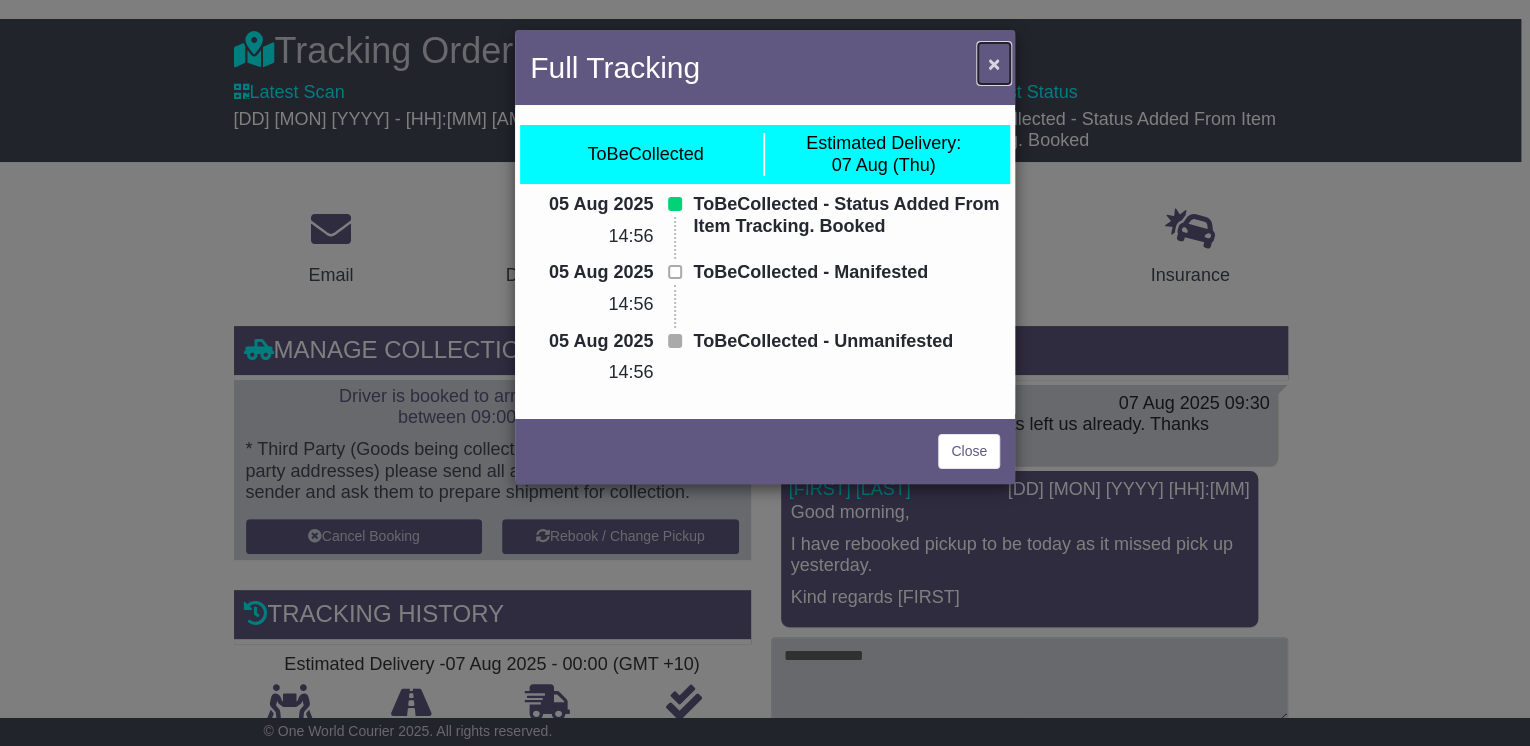 click on "×" at bounding box center [994, 63] 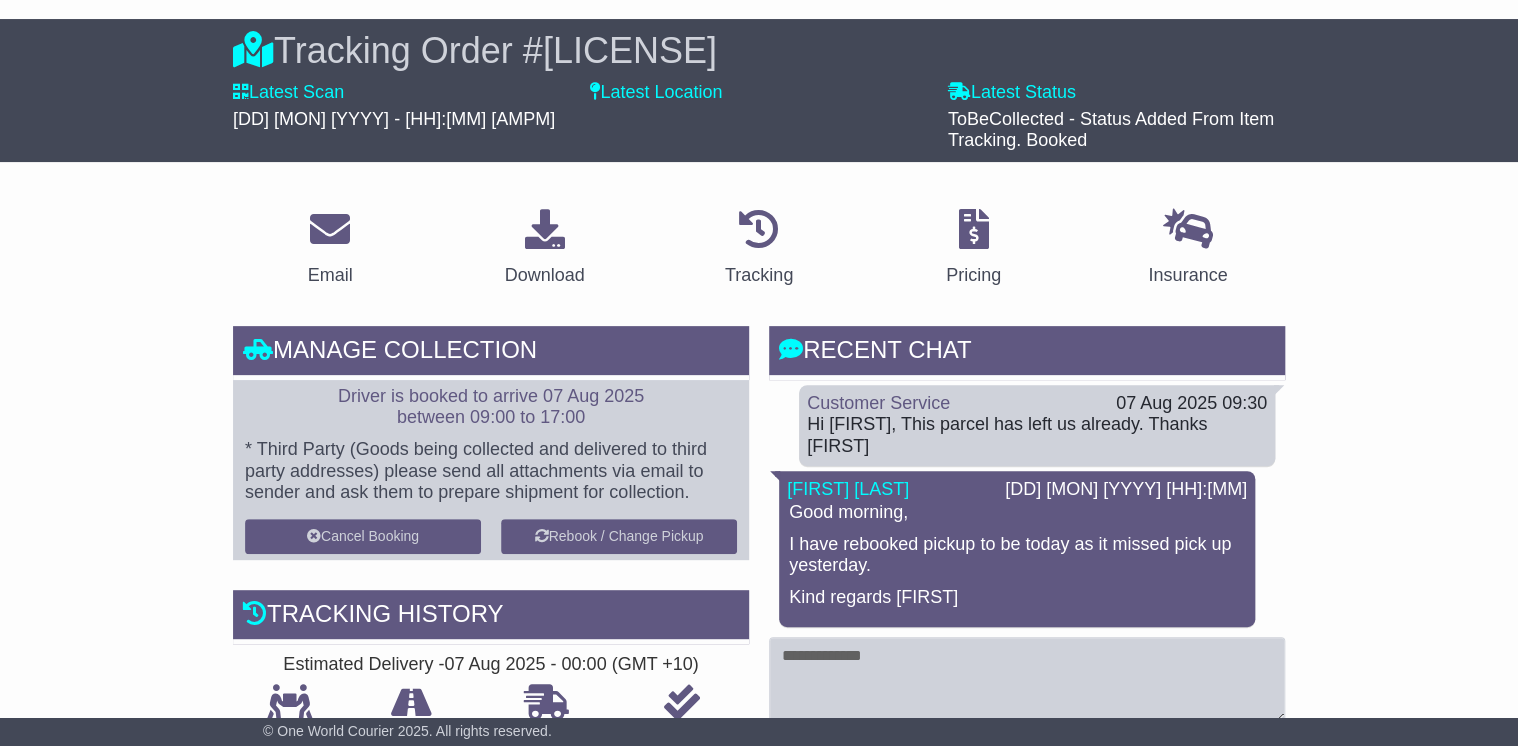 drag, startPoint x: 1398, startPoint y: 483, endPoint x: 1464, endPoint y: 476, distance: 66.37017 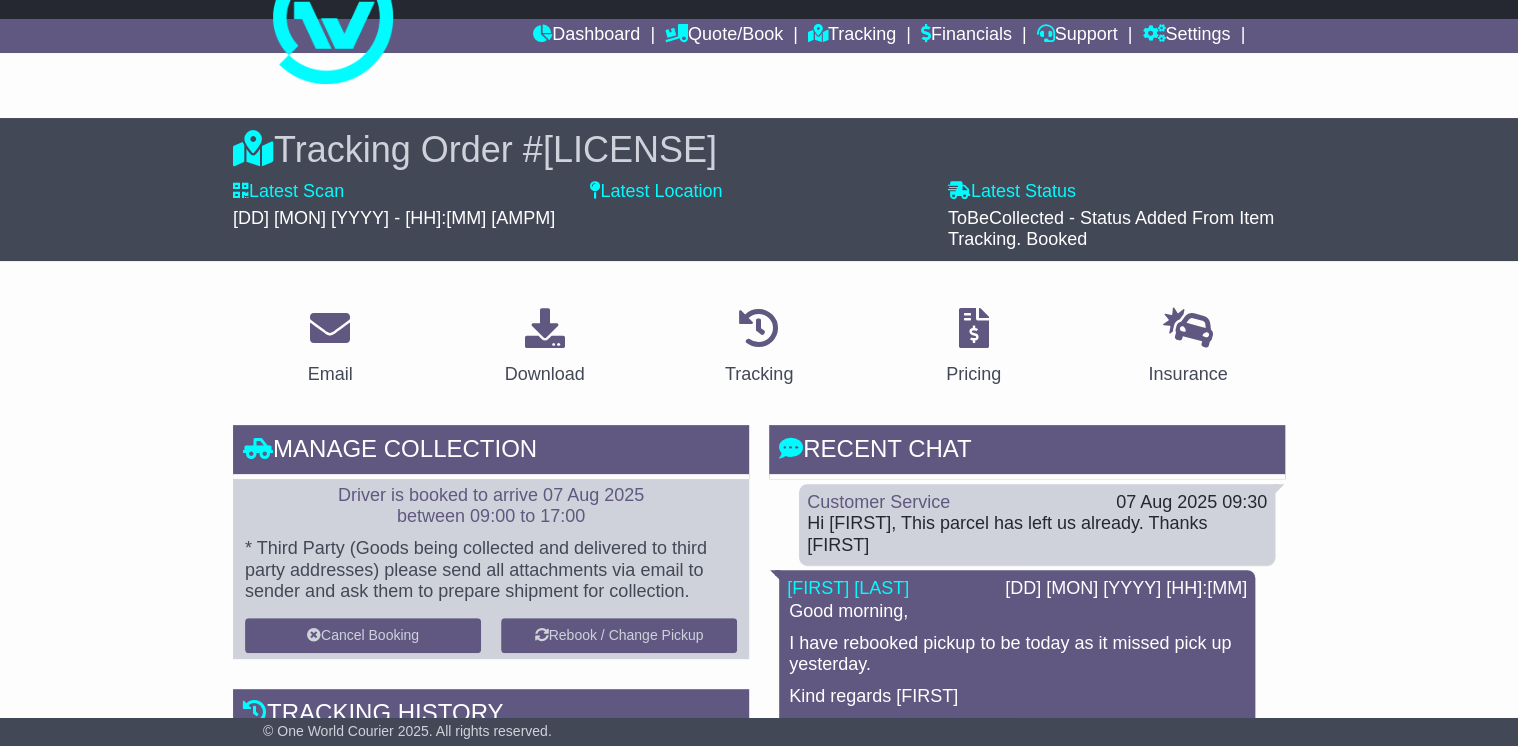 scroll, scrollTop: 0, scrollLeft: 0, axis: both 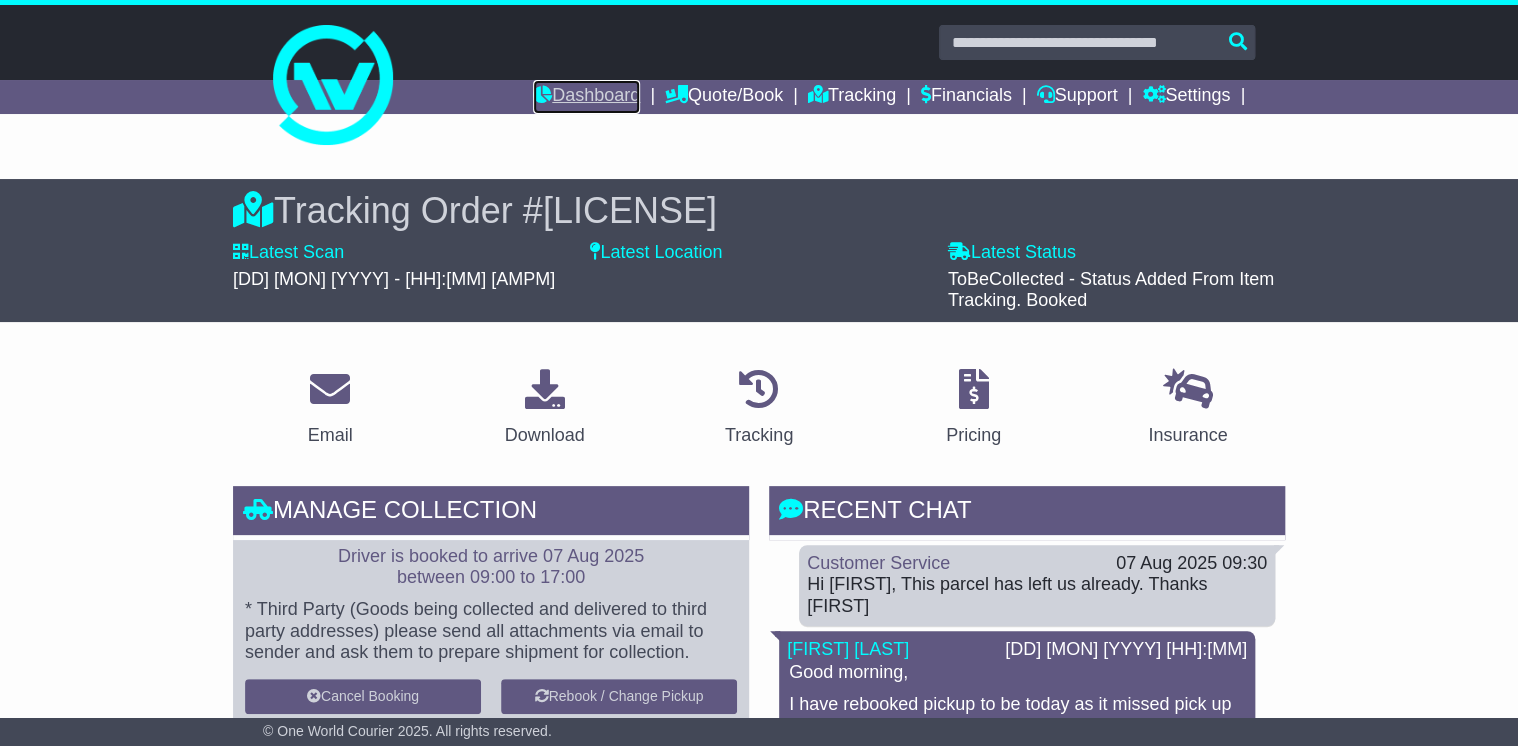 click on "Dashboard" at bounding box center [586, 97] 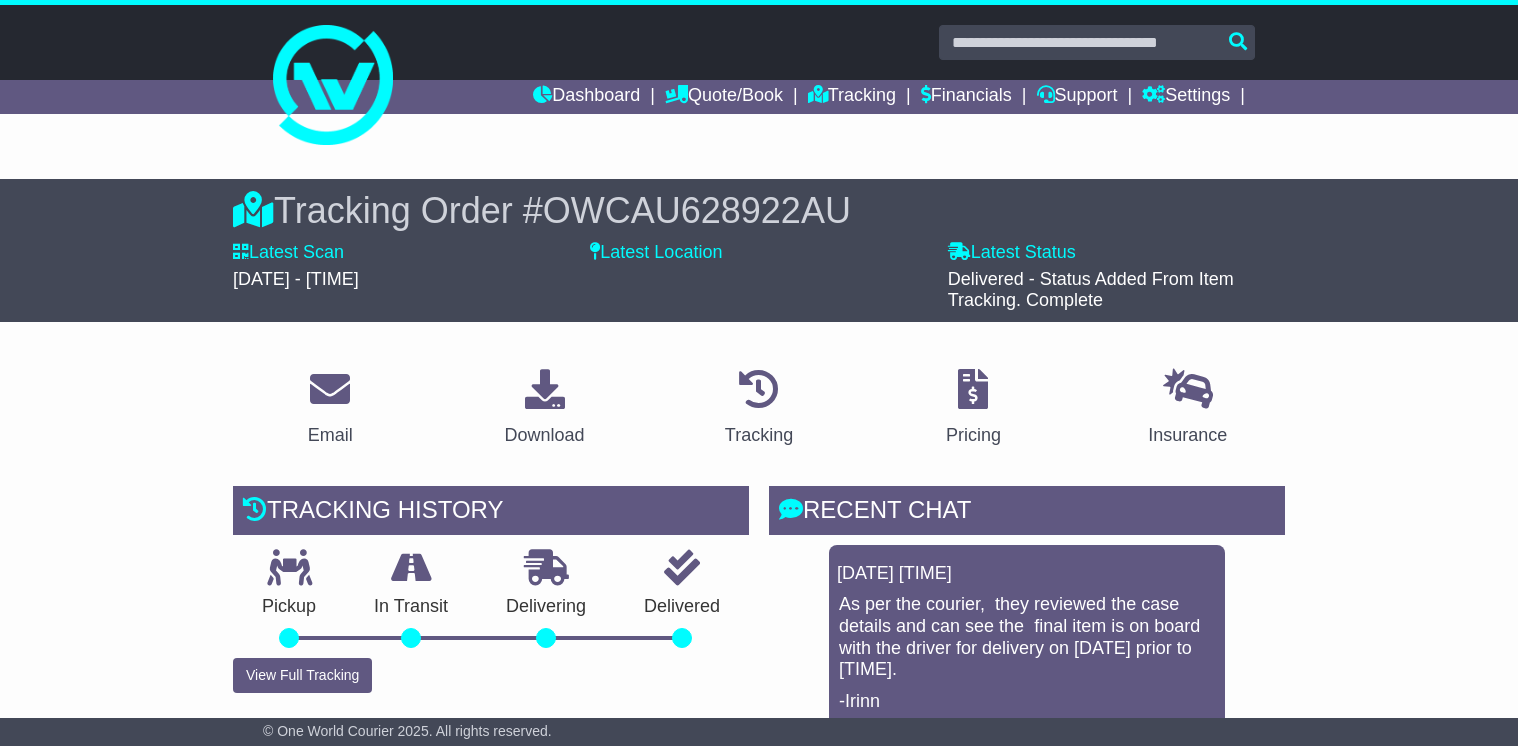 scroll, scrollTop: 240, scrollLeft: 0, axis: vertical 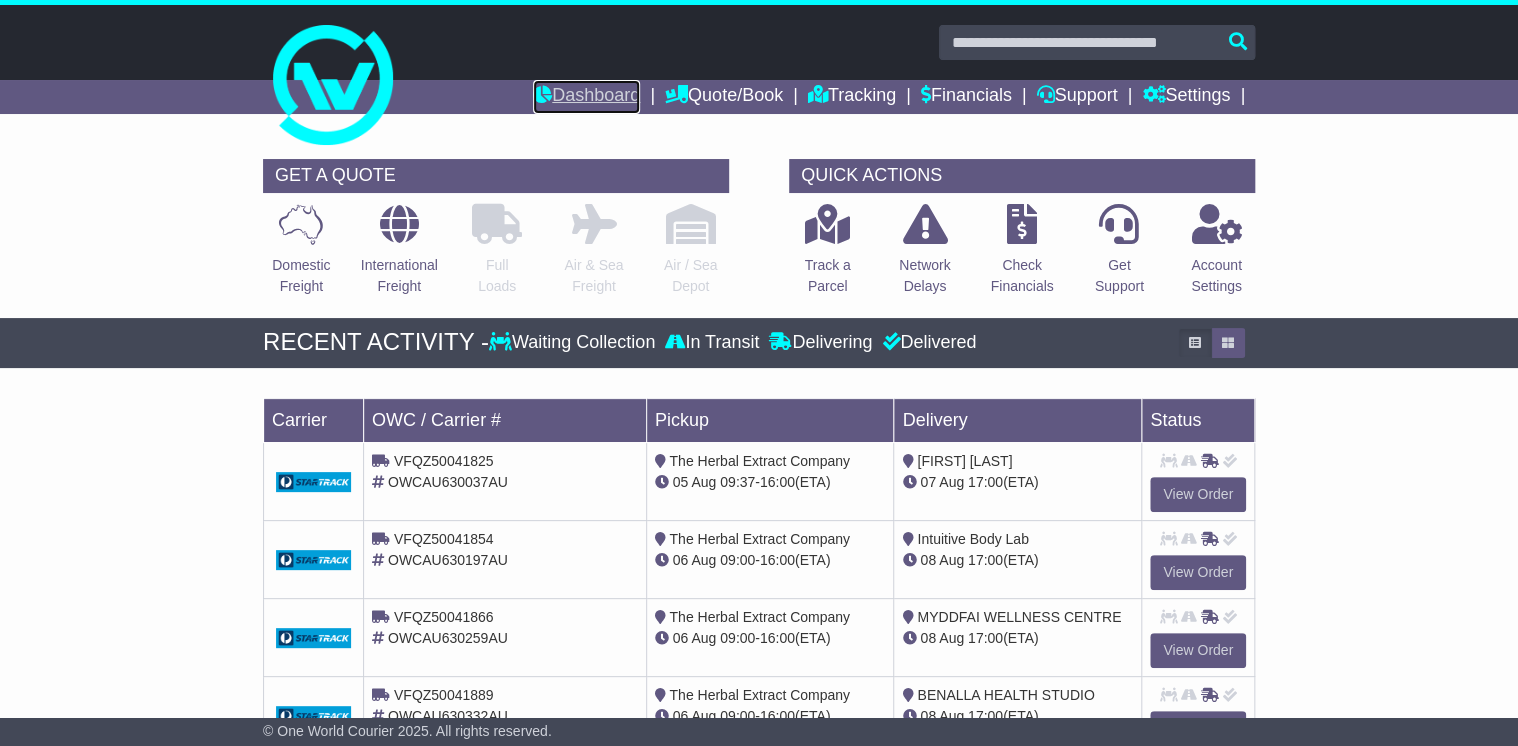 click on "Dashboard" at bounding box center (586, 97) 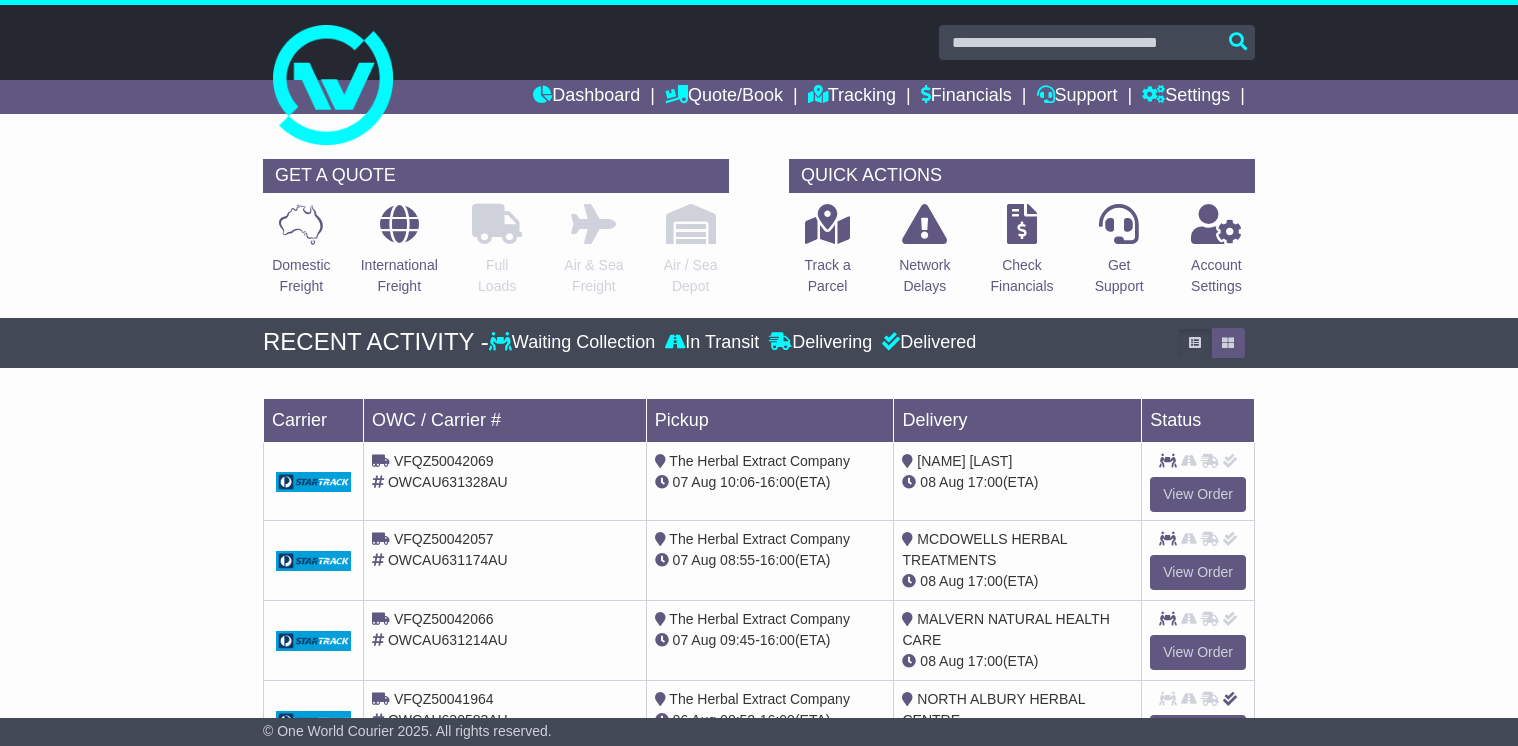 scroll, scrollTop: 0, scrollLeft: 0, axis: both 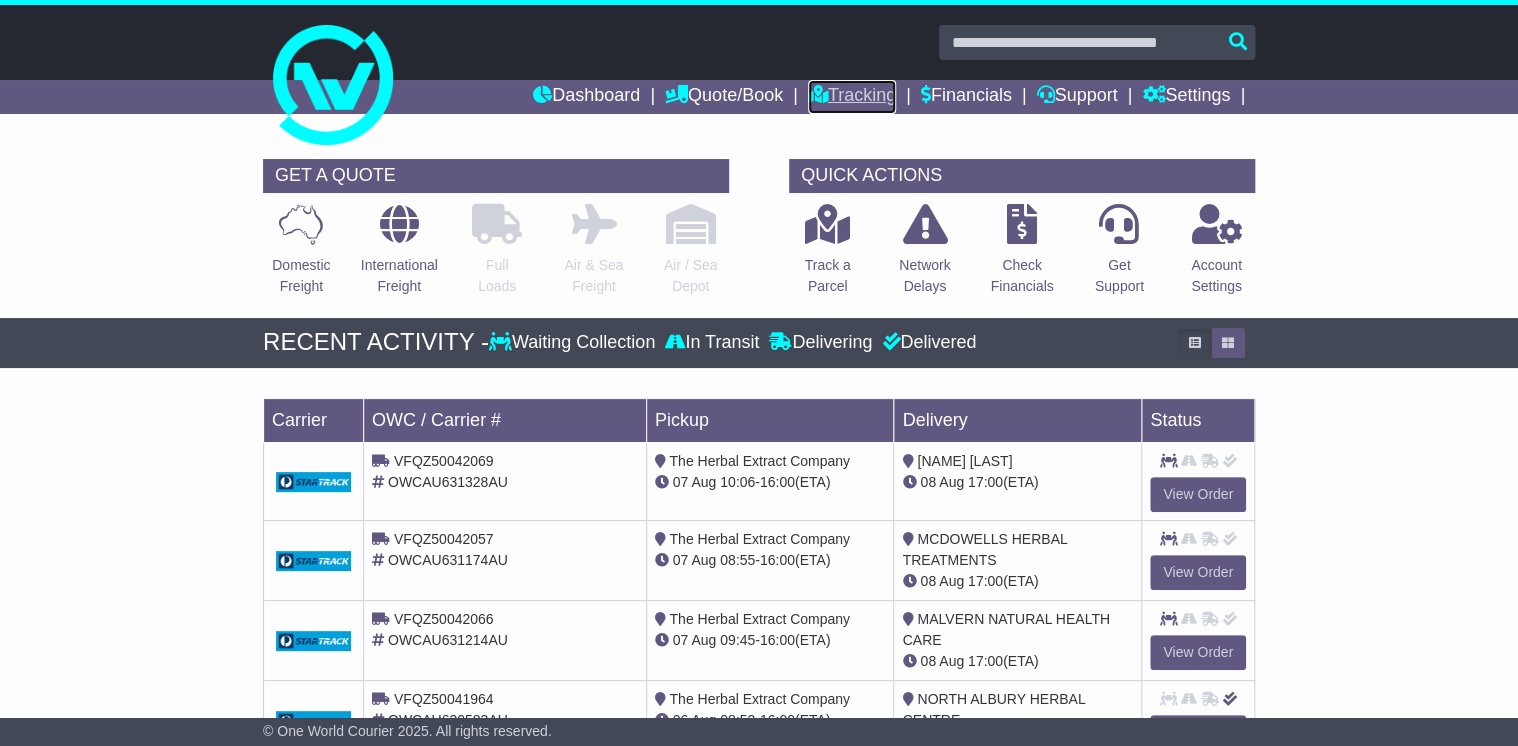 click on "Tracking" at bounding box center [852, 97] 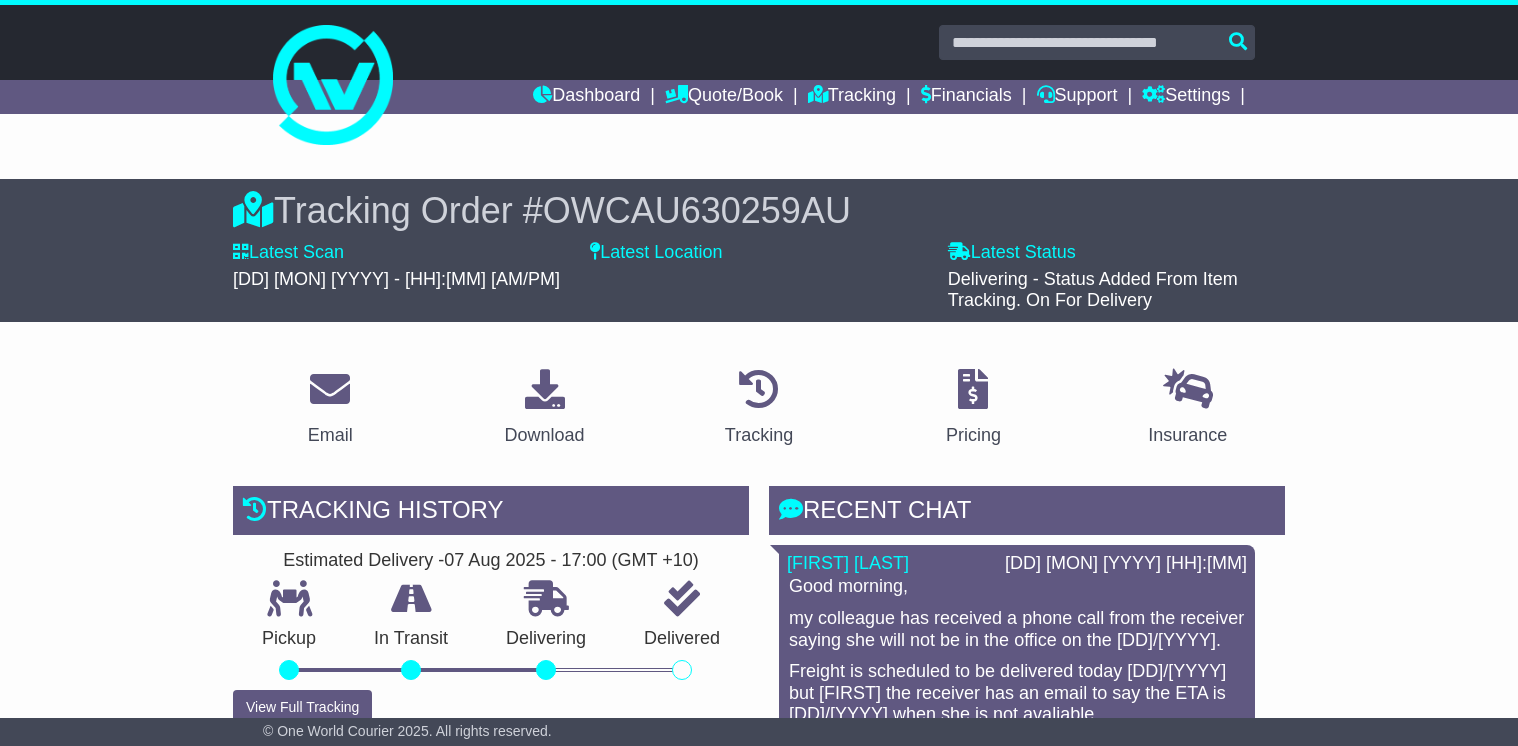 scroll, scrollTop: 0, scrollLeft: 0, axis: both 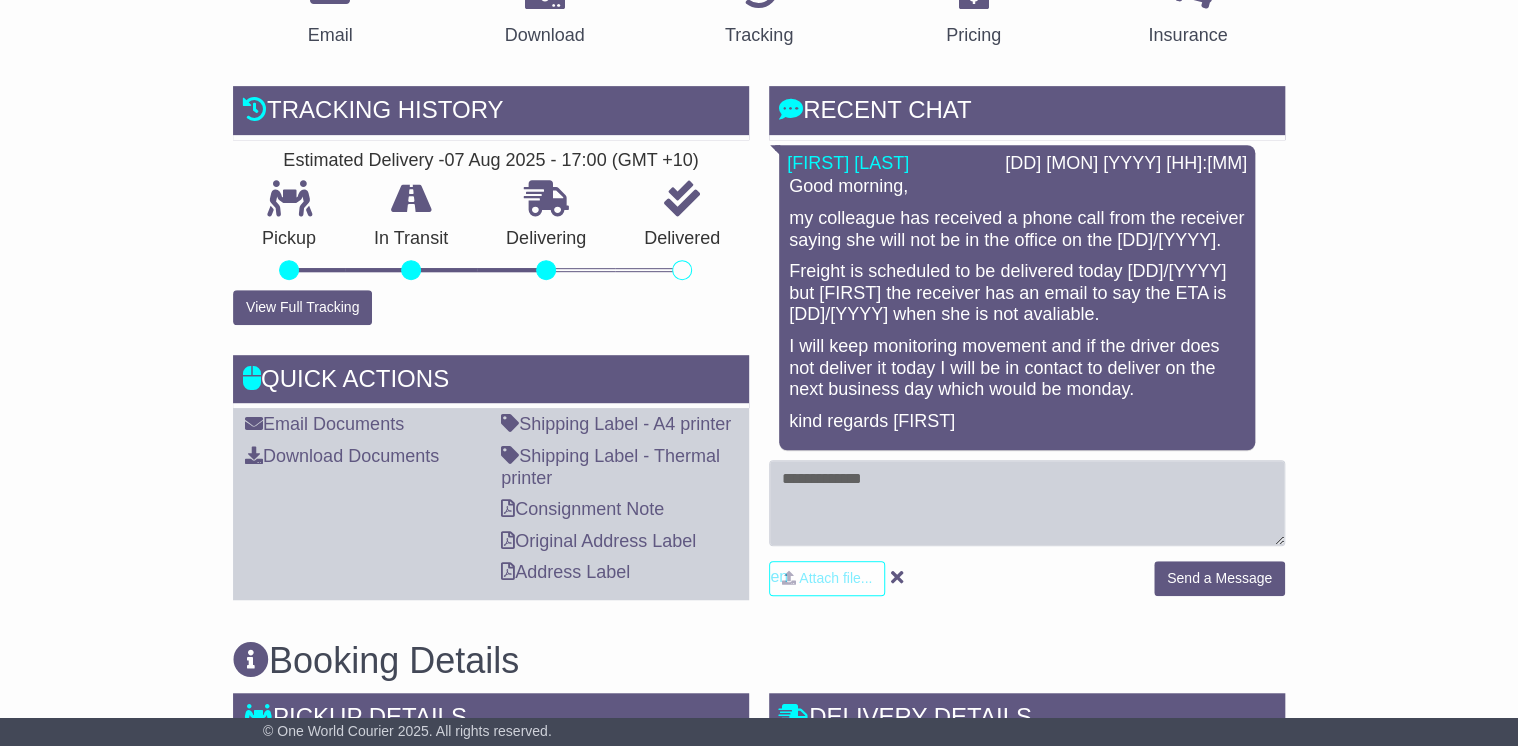 click on "kind regards [FIRST]" at bounding box center [1017, 422] 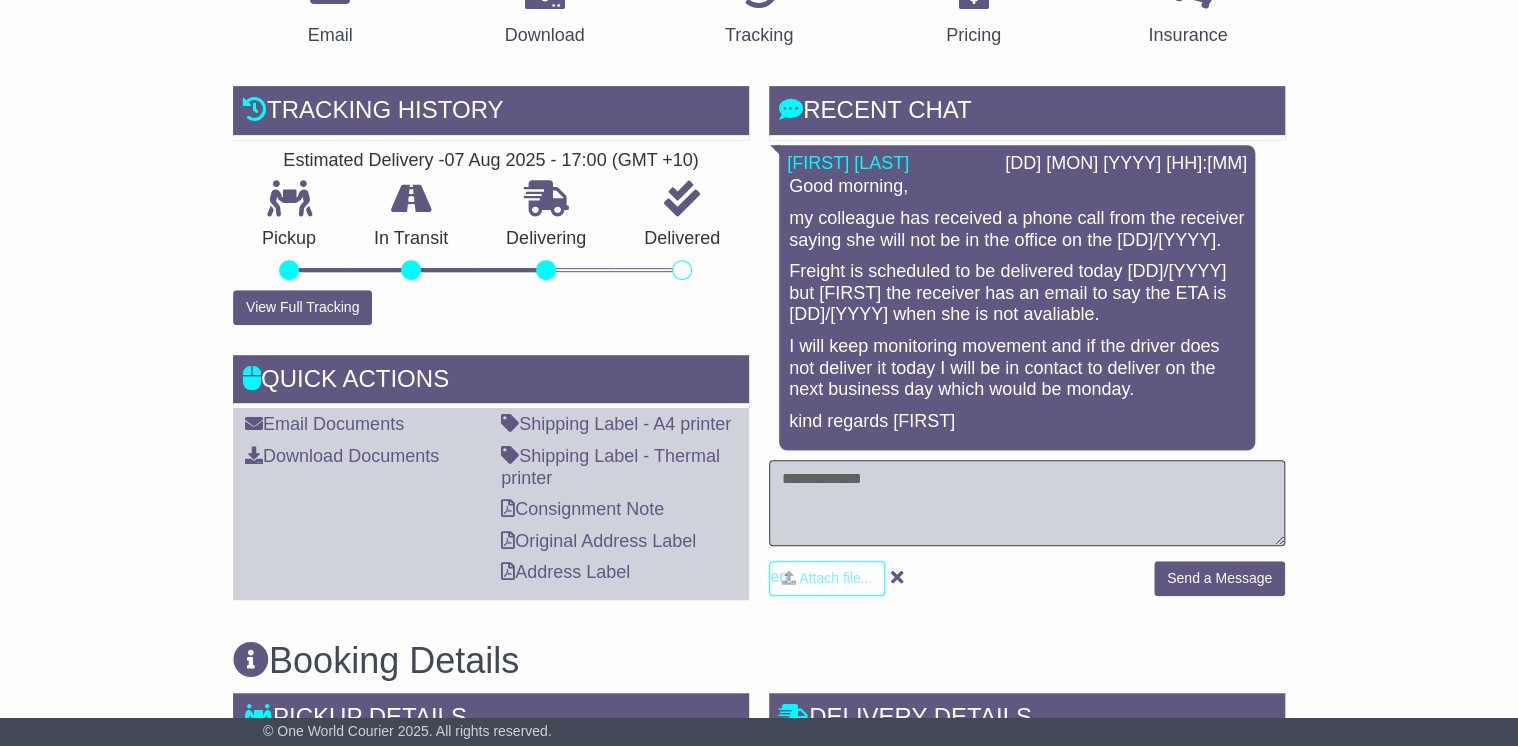click at bounding box center (1027, 503) 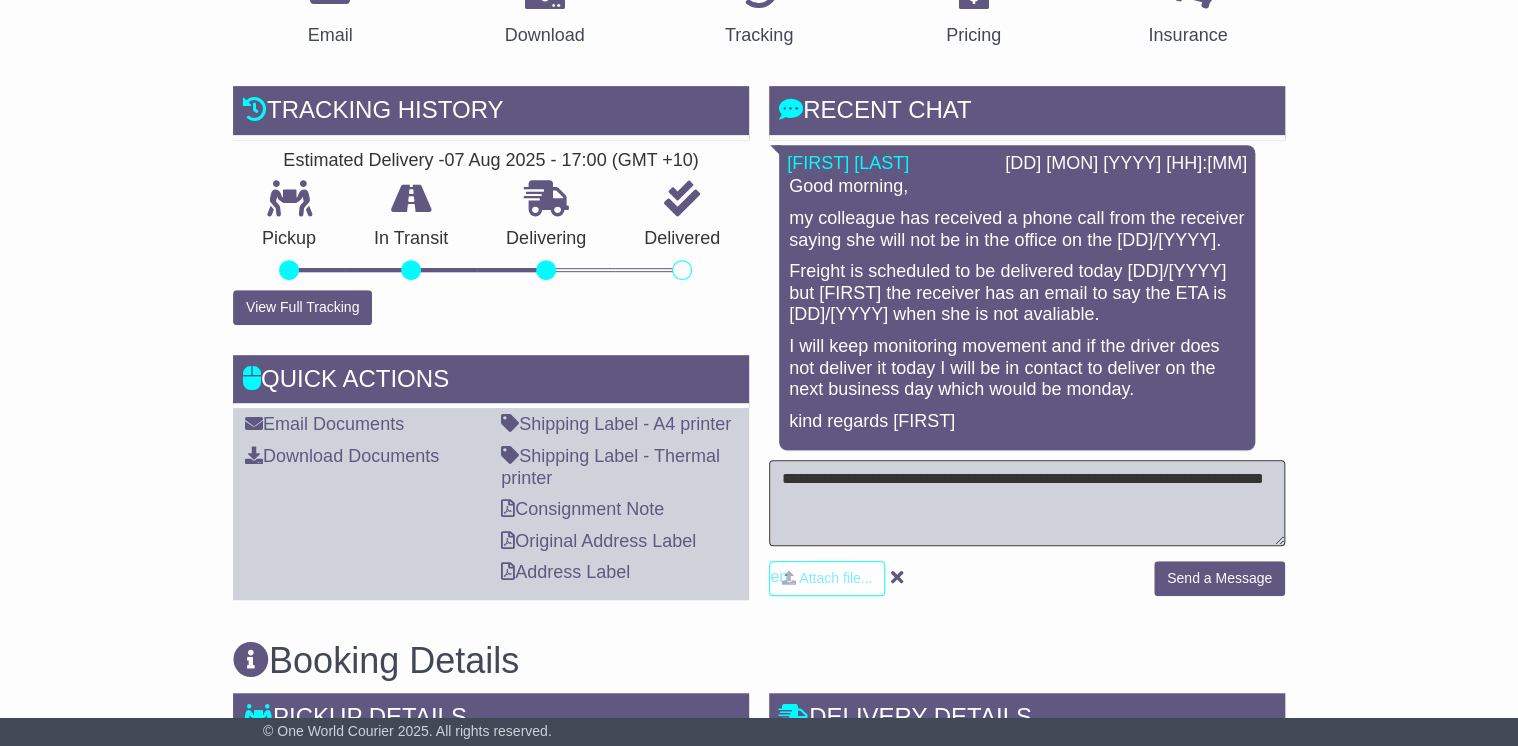 type on "**********" 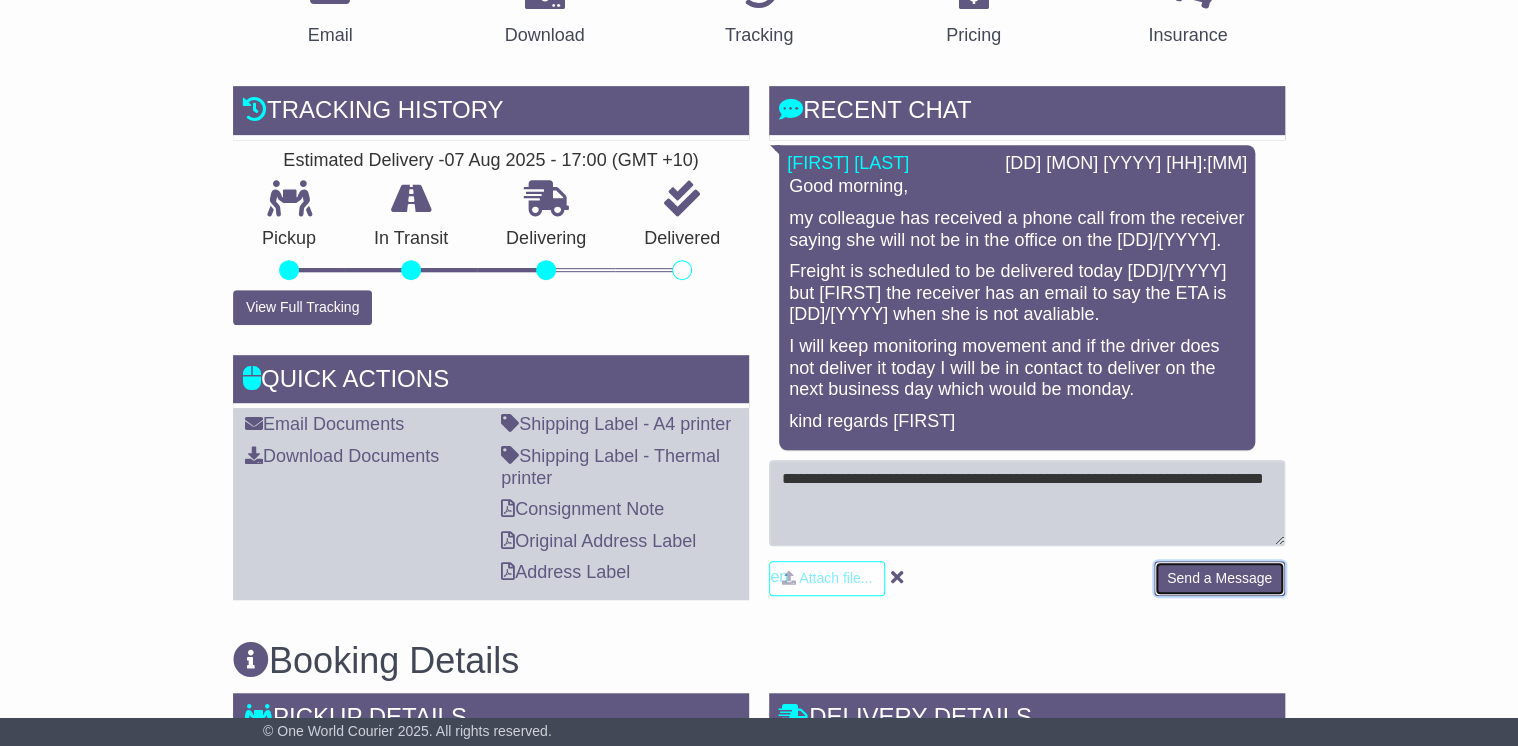 click on "Send a Message" at bounding box center (1219, 578) 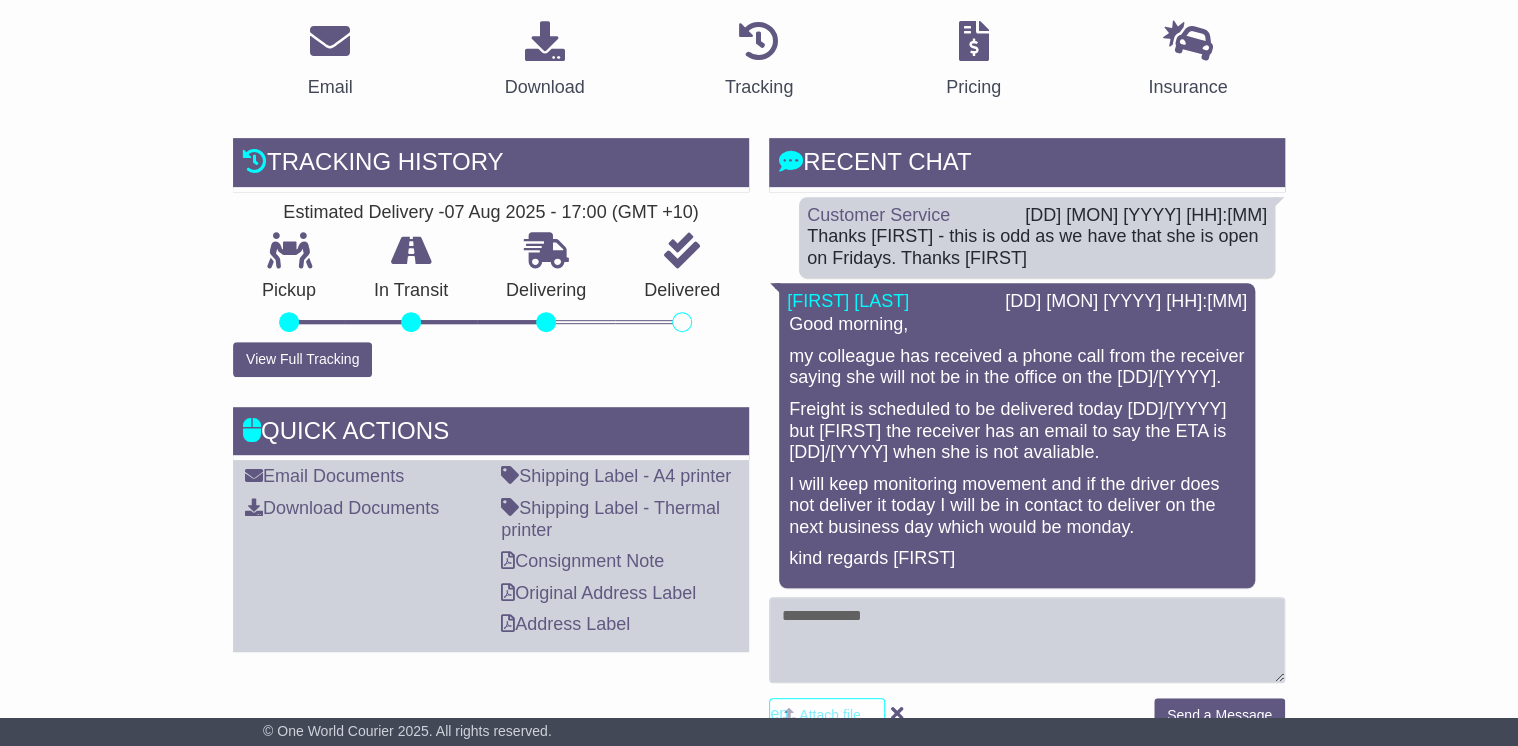 scroll, scrollTop: 320, scrollLeft: 0, axis: vertical 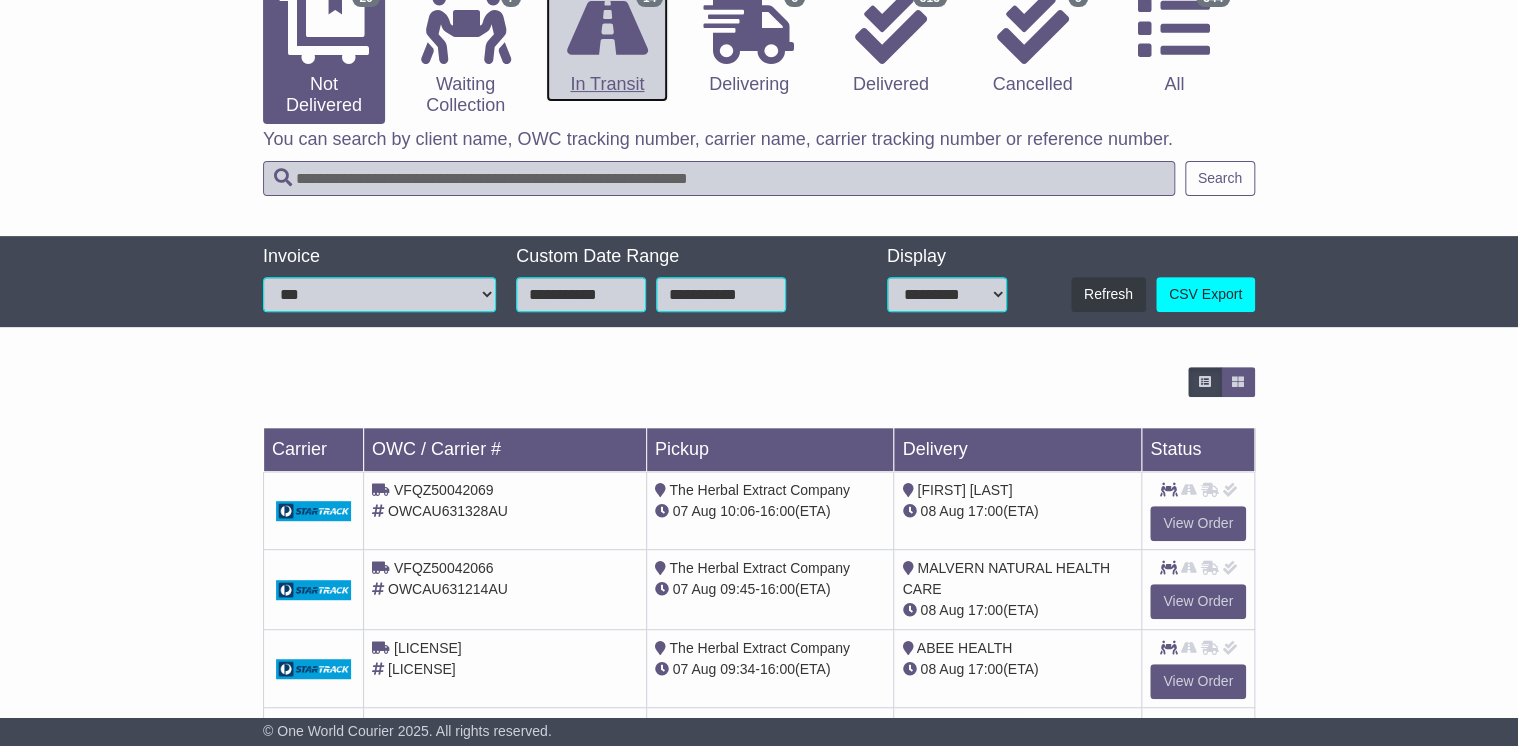 click at bounding box center [607, 28] 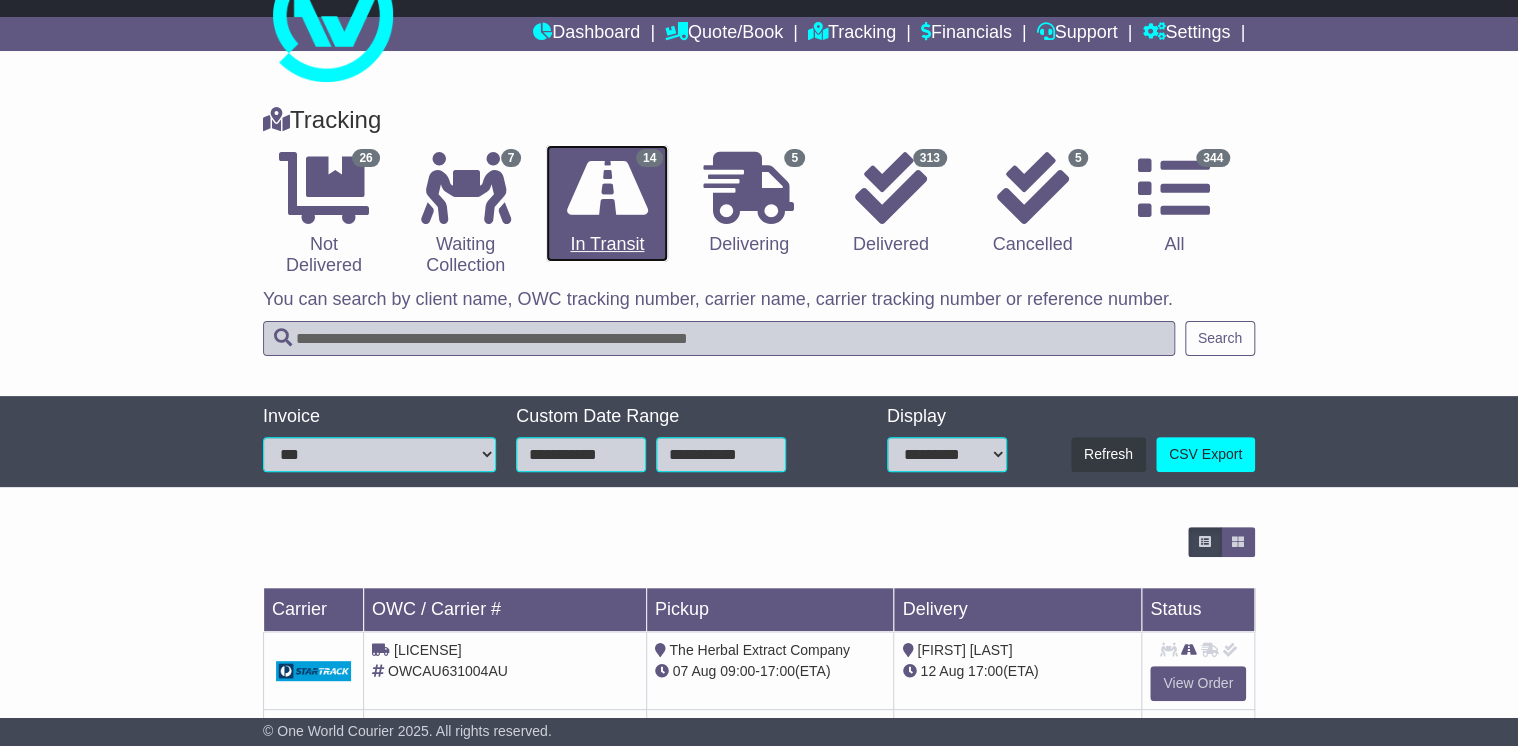 scroll, scrollTop: 223, scrollLeft: 0, axis: vertical 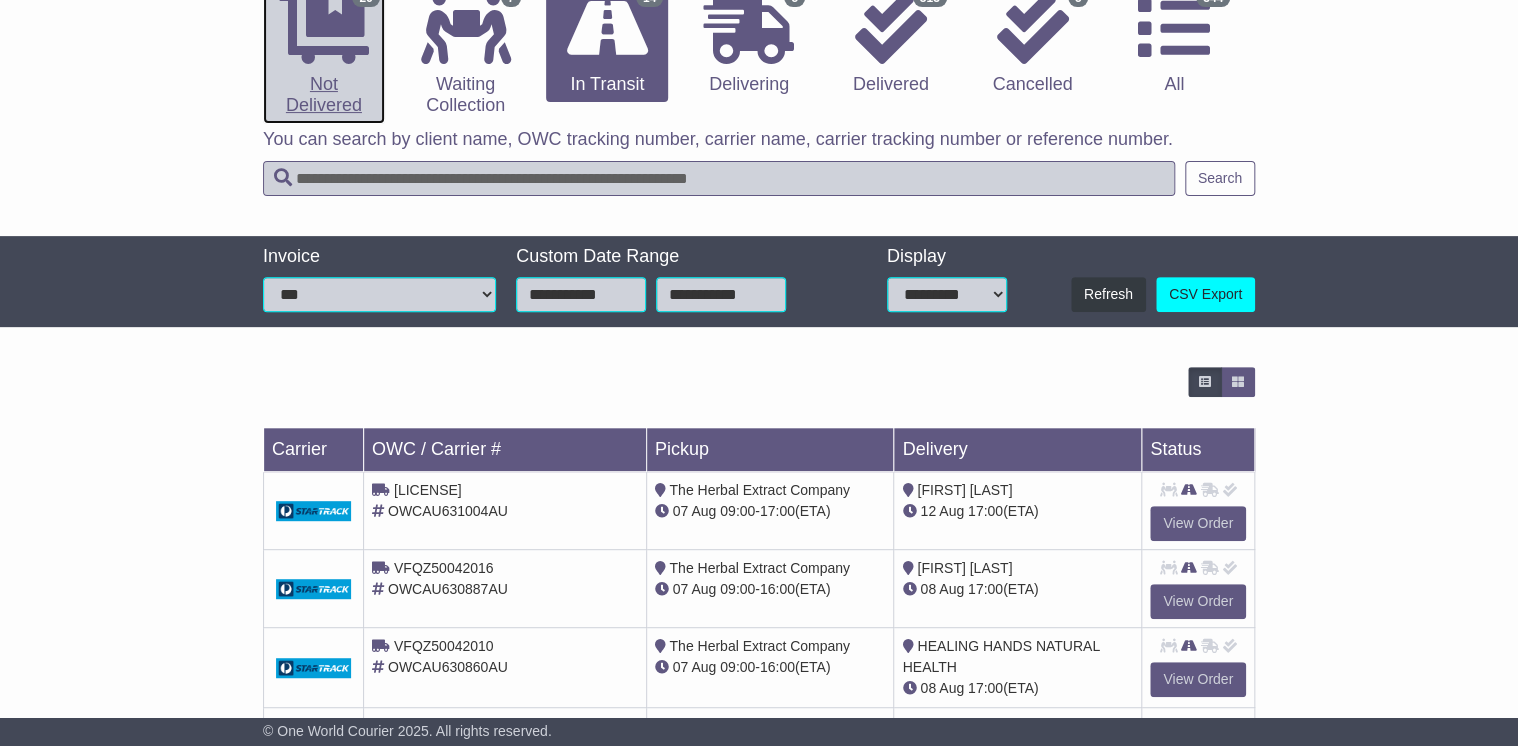 drag, startPoint x: 319, startPoint y: 62, endPoint x: 652, endPoint y: 126, distance: 339.0944 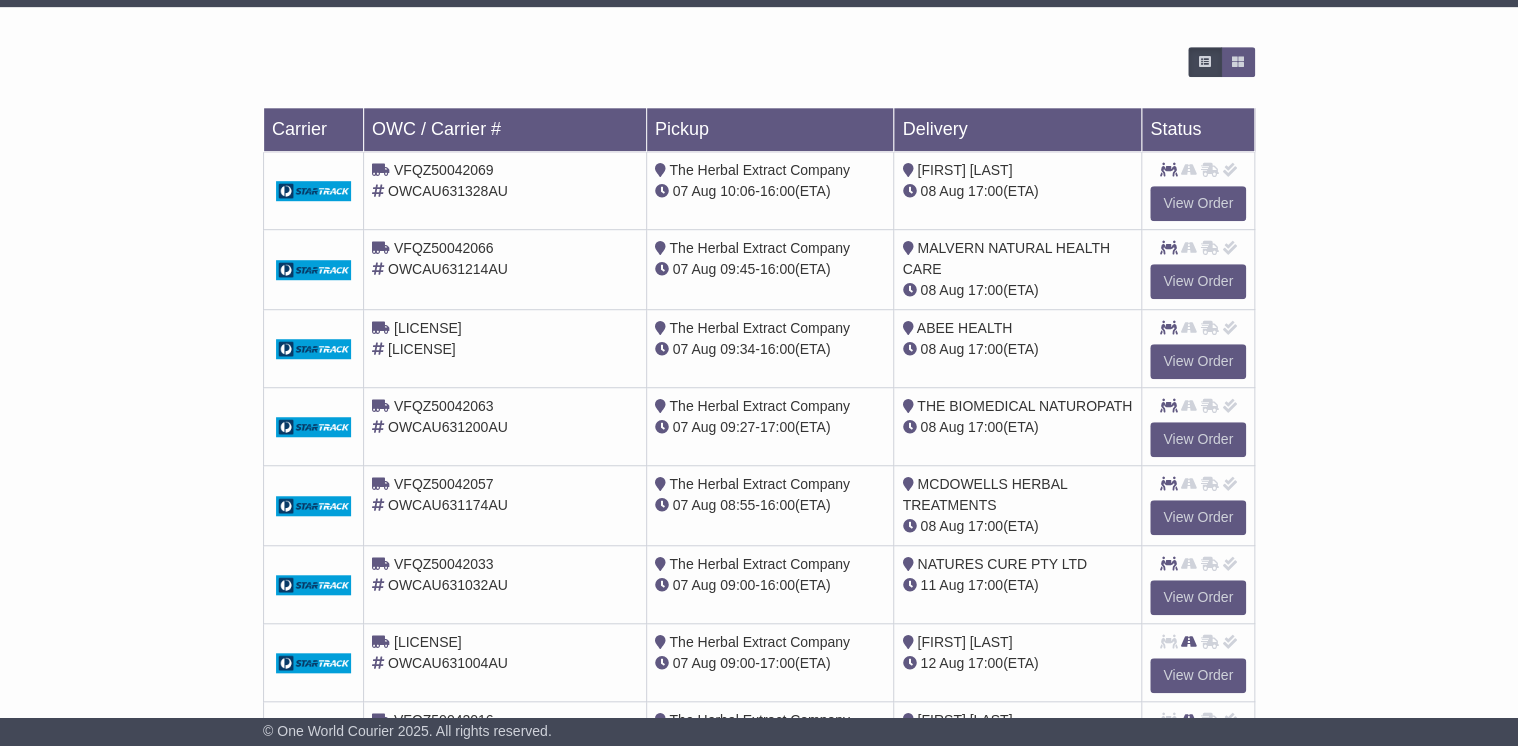 scroll, scrollTop: 731, scrollLeft: 0, axis: vertical 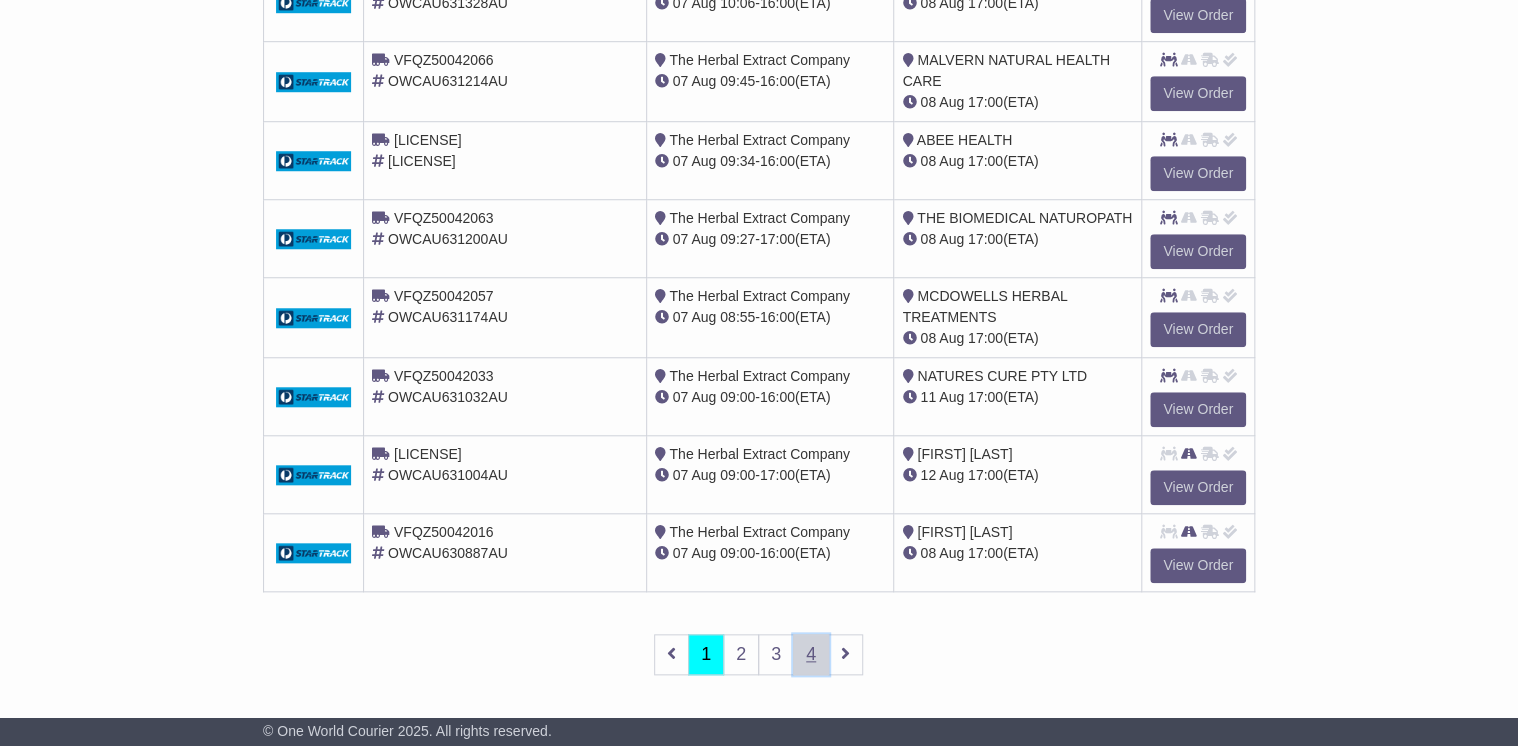 click on "4" at bounding box center (811, 654) 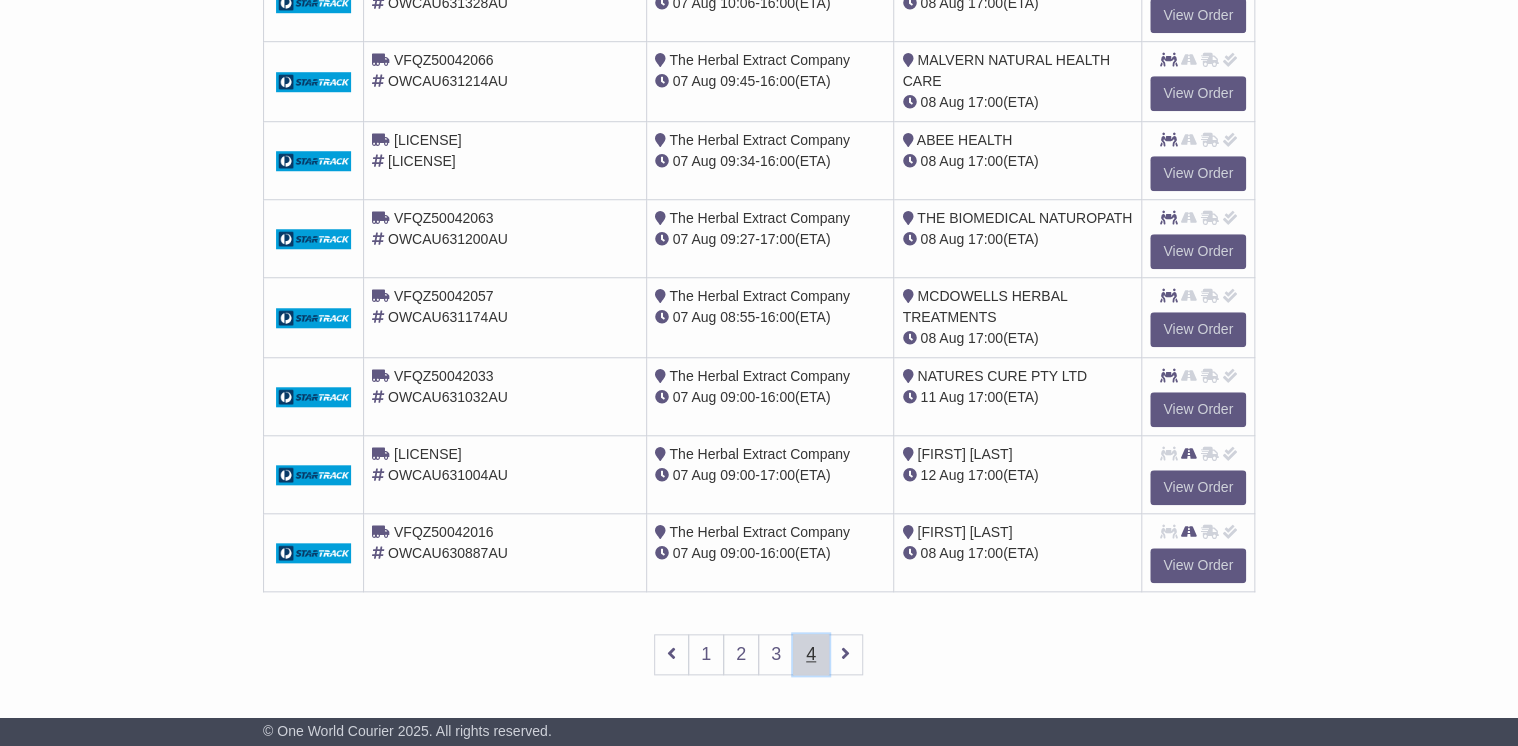 scroll, scrollTop: 261, scrollLeft: 0, axis: vertical 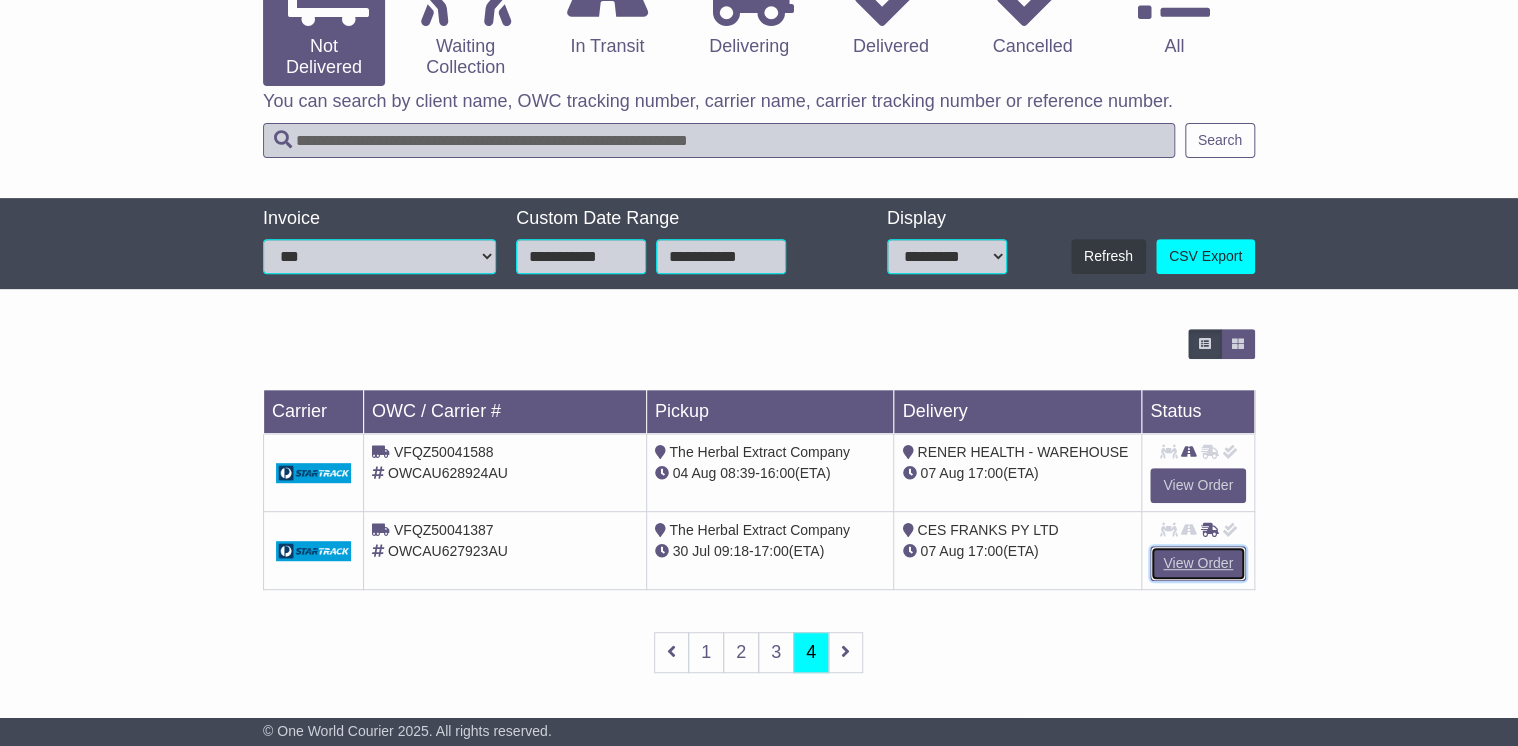 click on "View Order" at bounding box center (1198, 563) 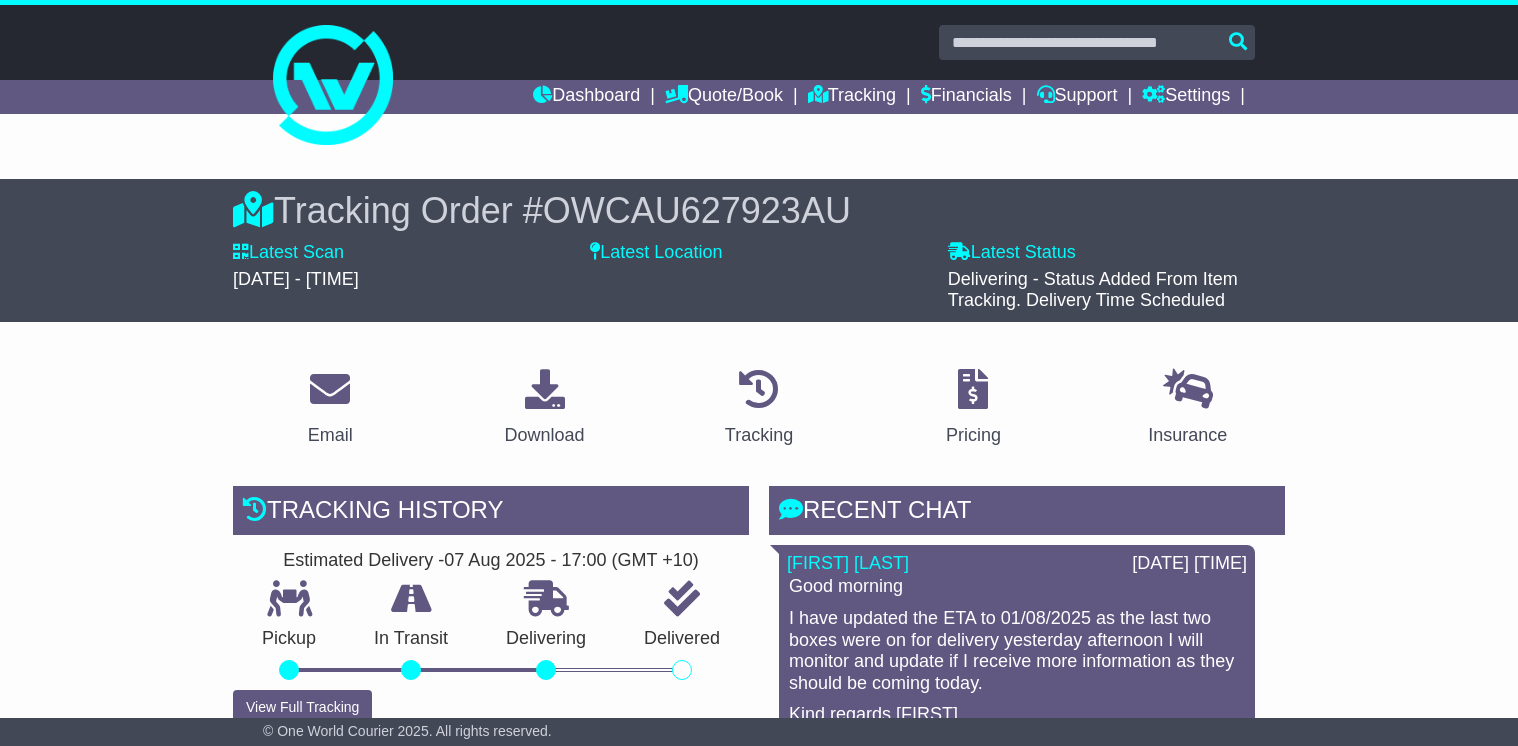 scroll, scrollTop: 0, scrollLeft: 0, axis: both 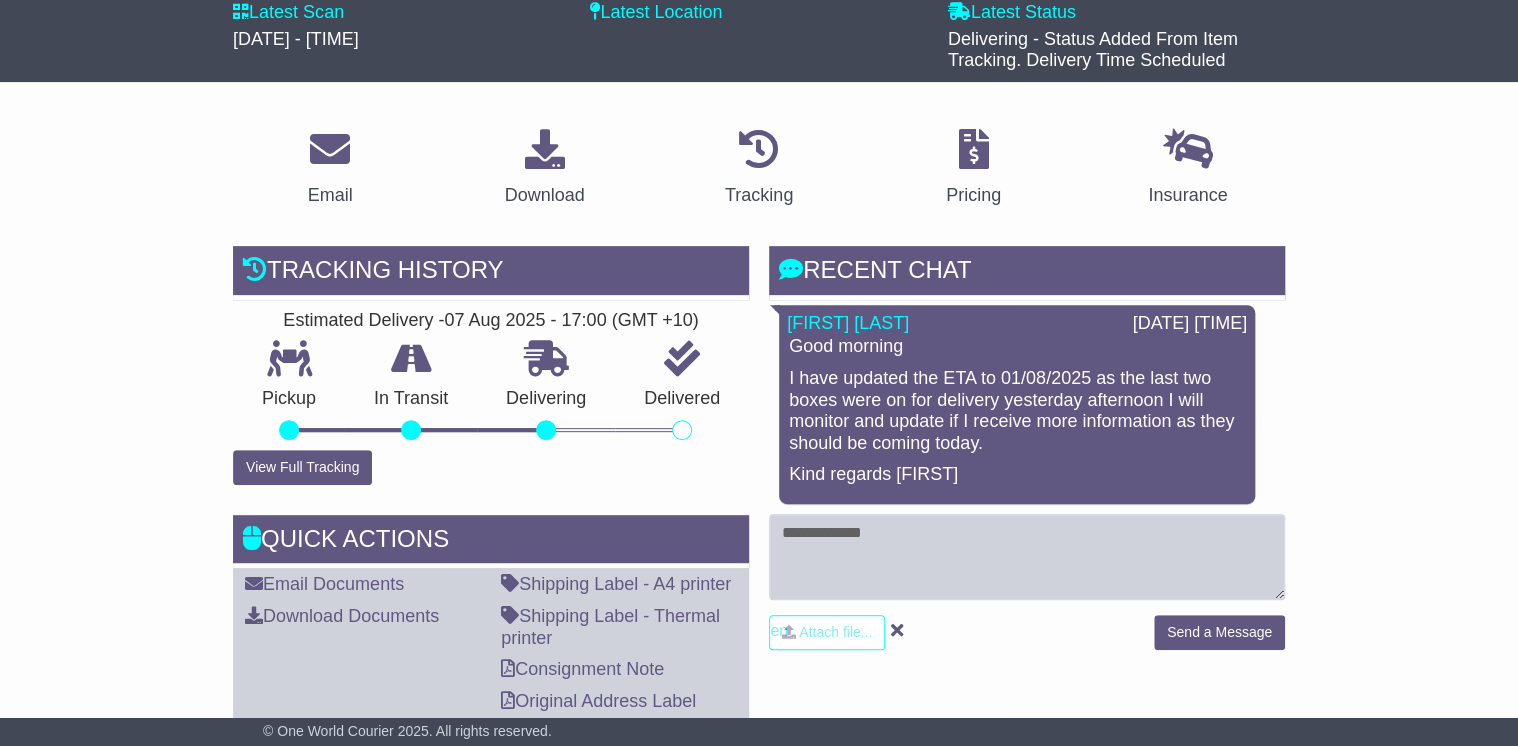click on "Kind regards [FIRST]" at bounding box center (1017, 475) 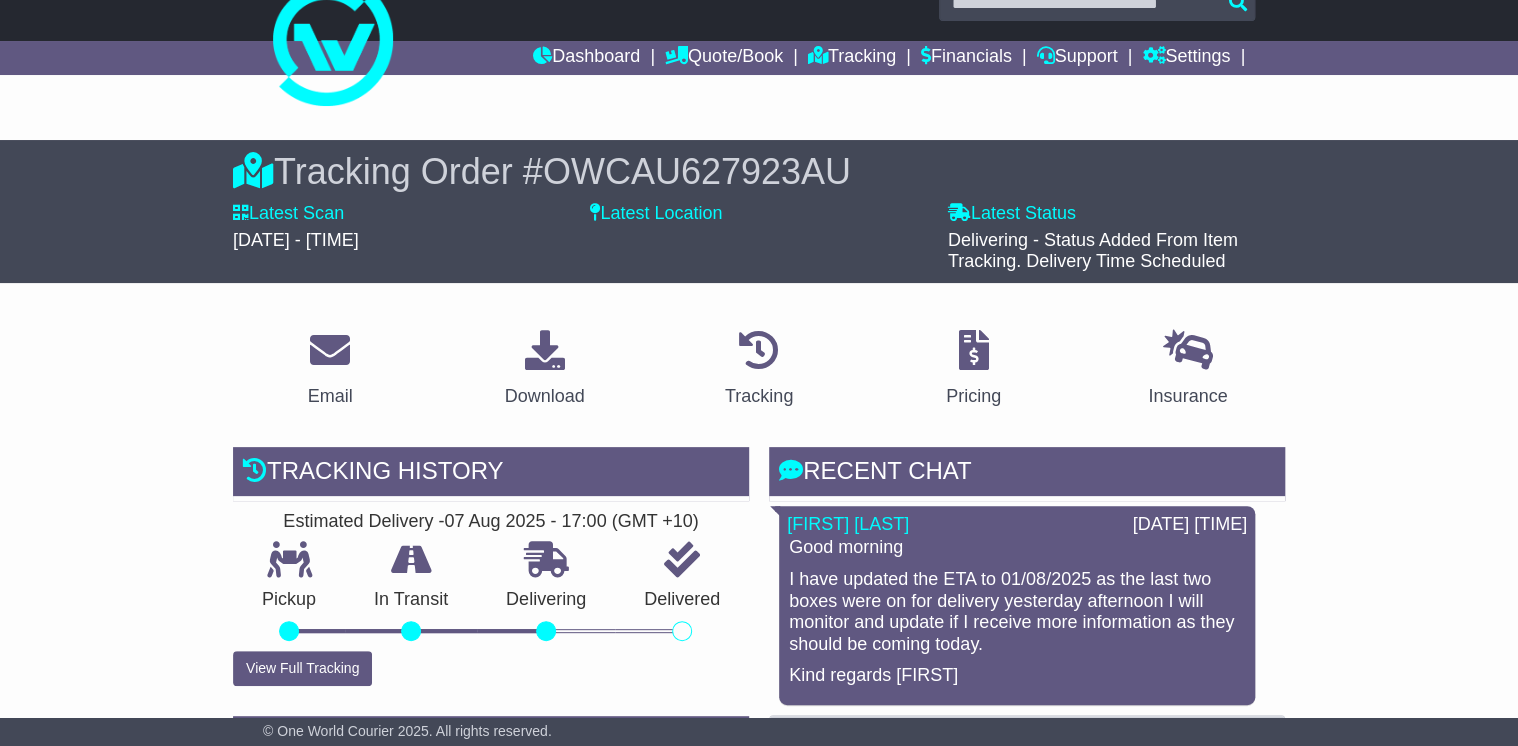 scroll, scrollTop: 0, scrollLeft: 0, axis: both 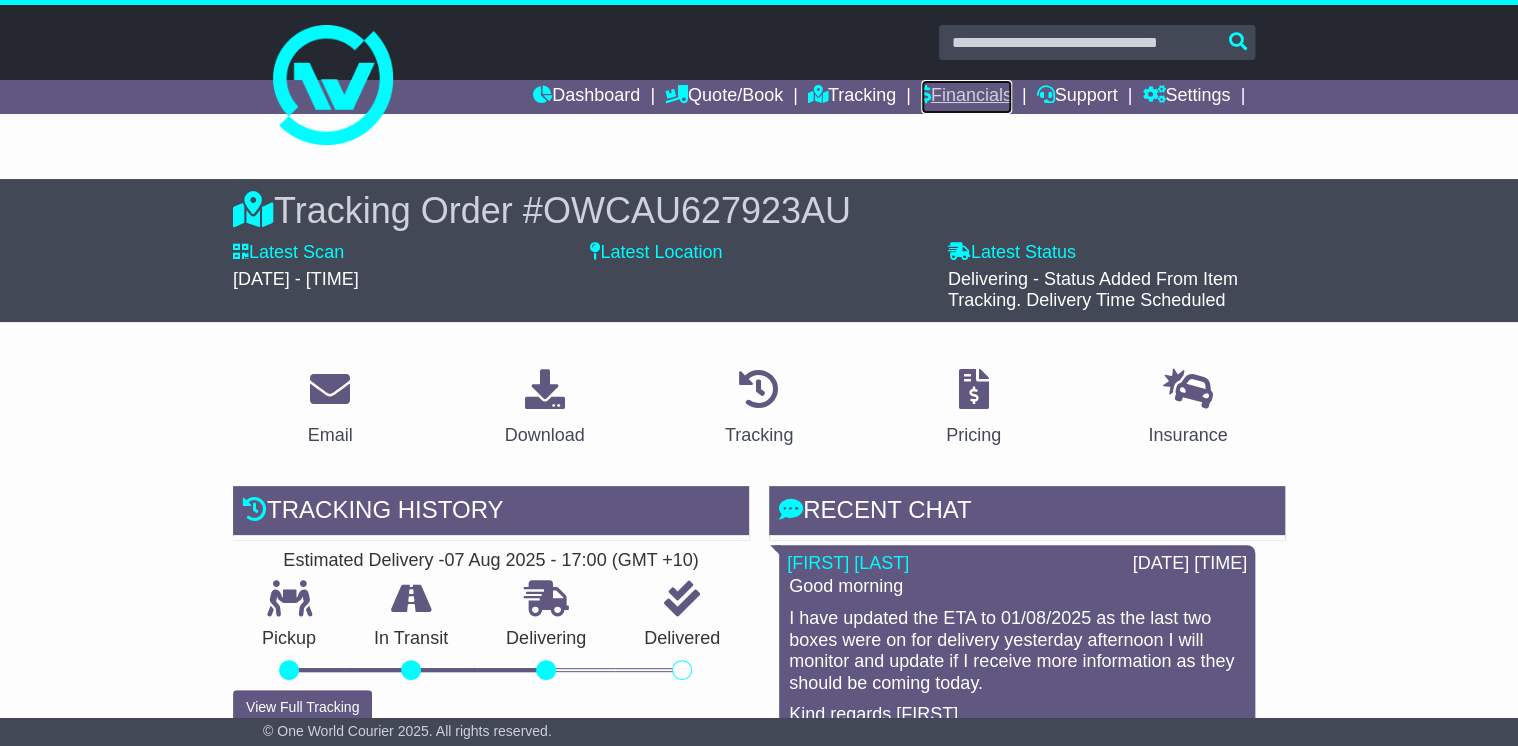 click on "Financials" at bounding box center [966, 97] 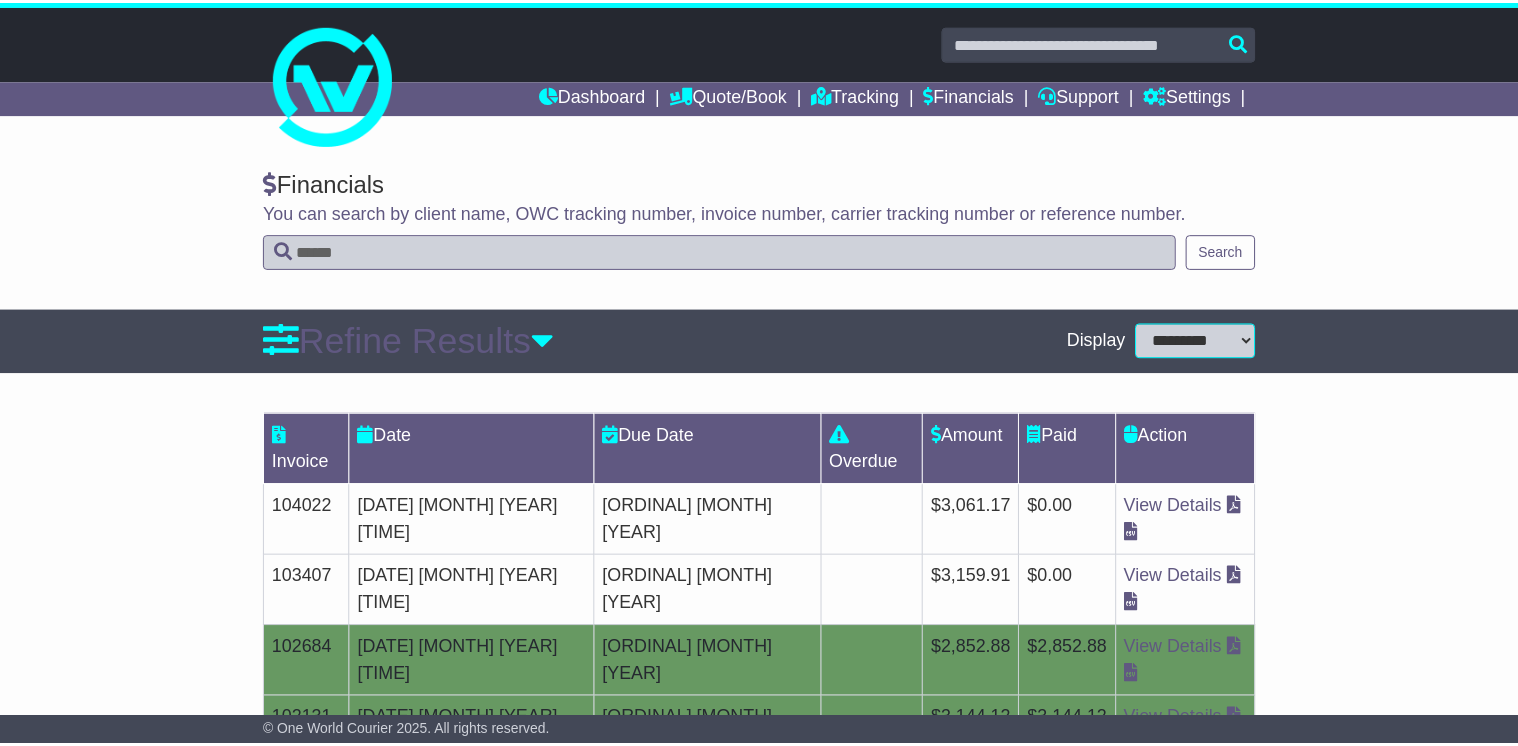 scroll, scrollTop: 0, scrollLeft: 0, axis: both 